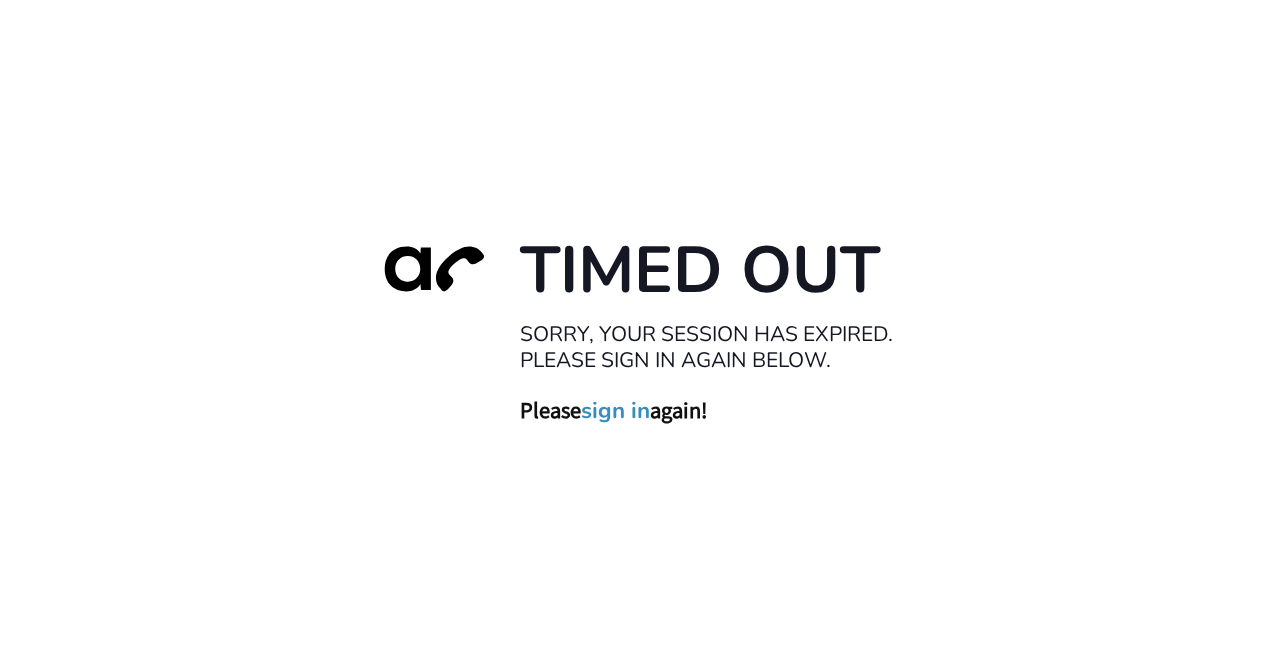 scroll, scrollTop: 0, scrollLeft: 0, axis: both 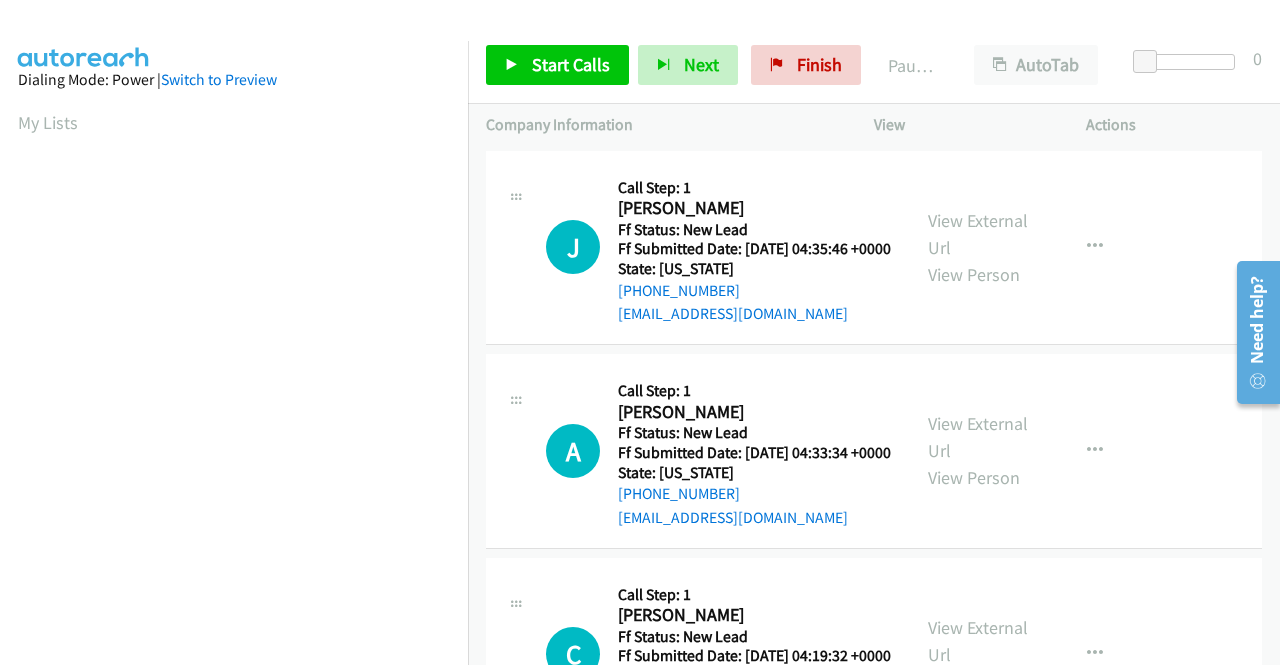 click on "J
Callback Scheduled
Call Step: 1
Jeanine Waldrup
America/New_York
Ff Status: New Lead
Ff Submitted Date: 2025-07-21 04:35:46 +0000
State: Florida
+1 706-908-7647
levelsevenglobal@agmal.com
Call was successful?
View External Url
View Person
View External Url
Email
Schedule/Manage Callback
Skip Call
Add to do not call list" at bounding box center (874, 248) 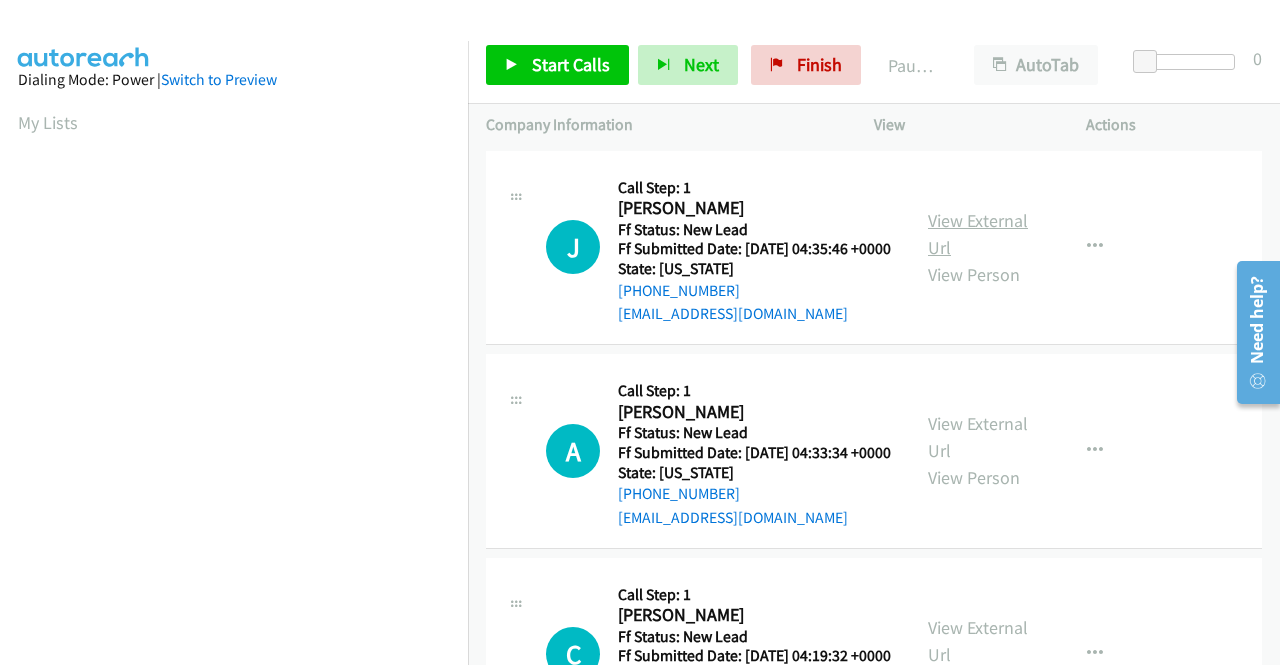 click on "View External Url" at bounding box center (978, 234) 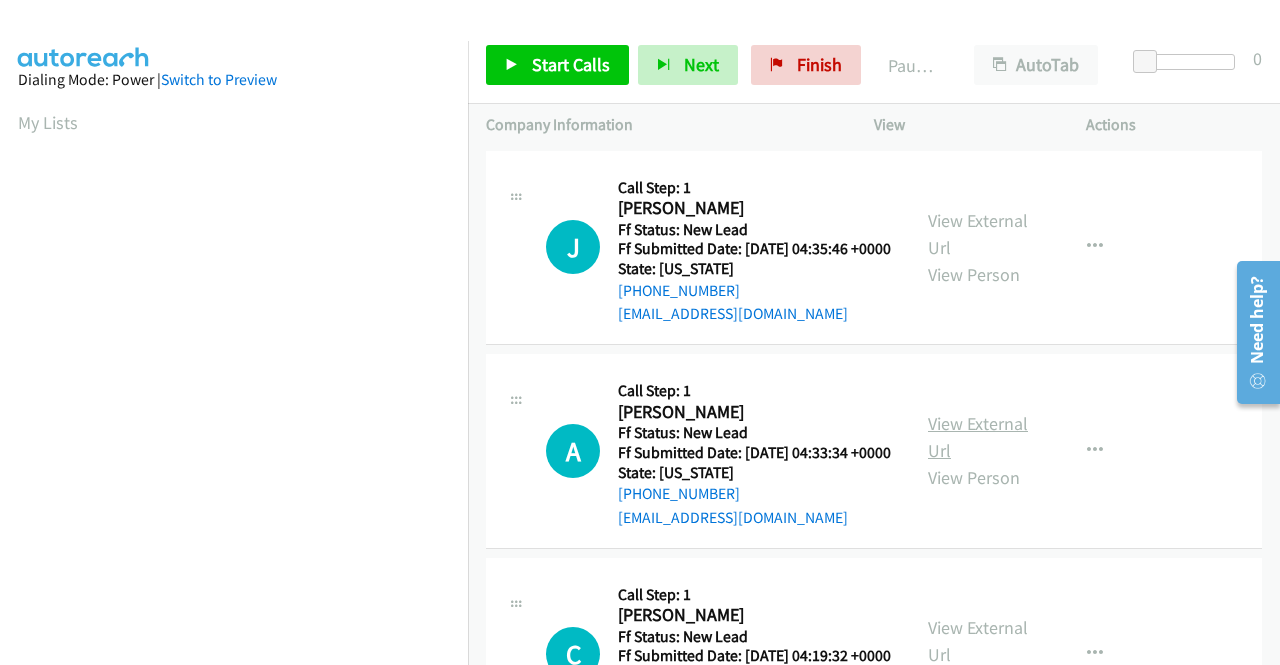 click on "View External Url" at bounding box center [978, 437] 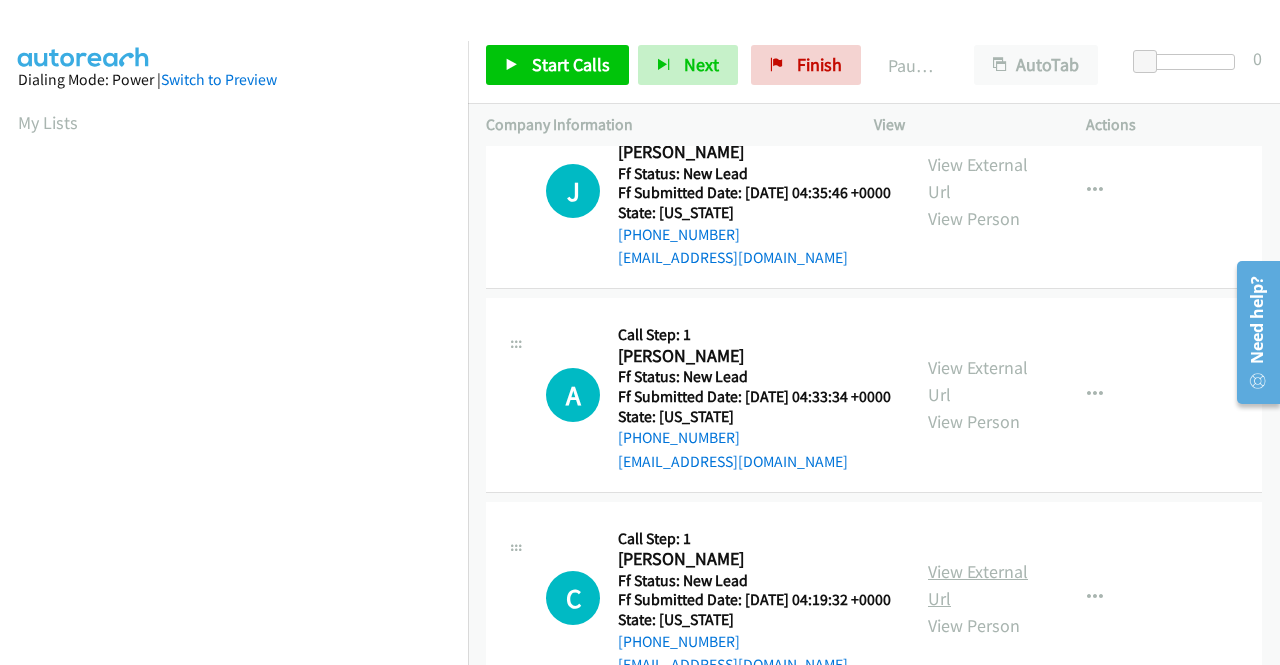 scroll, scrollTop: 100, scrollLeft: 0, axis: vertical 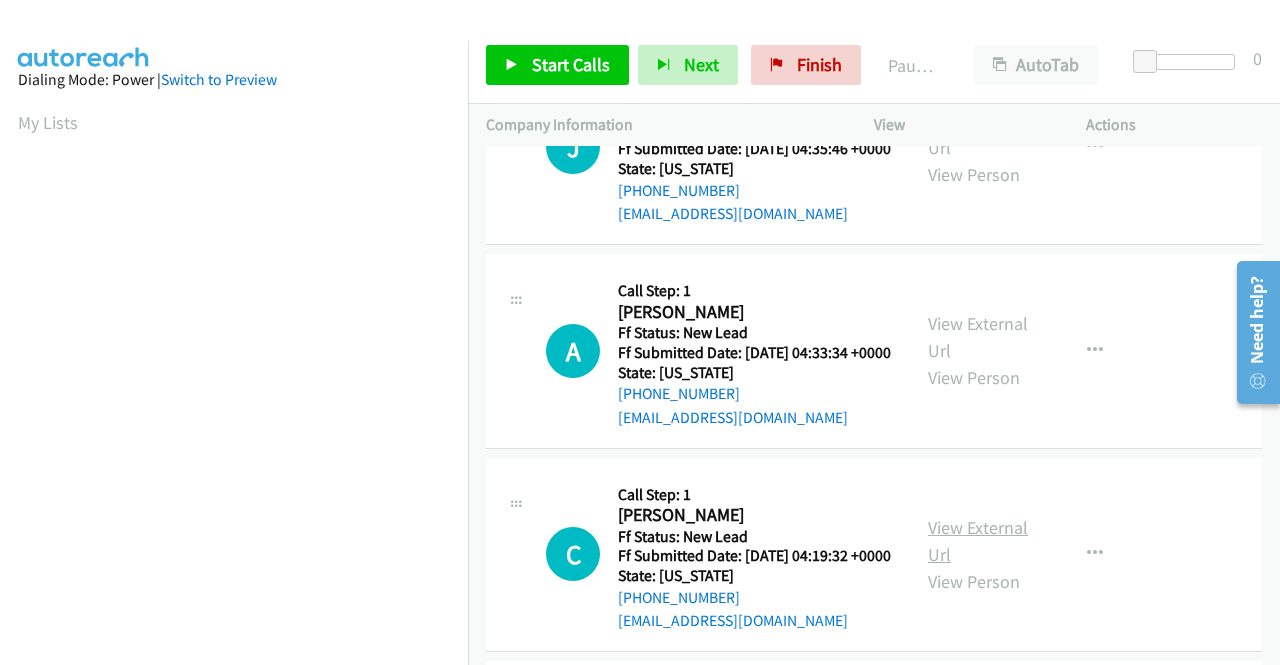click on "View External Url" at bounding box center [978, 541] 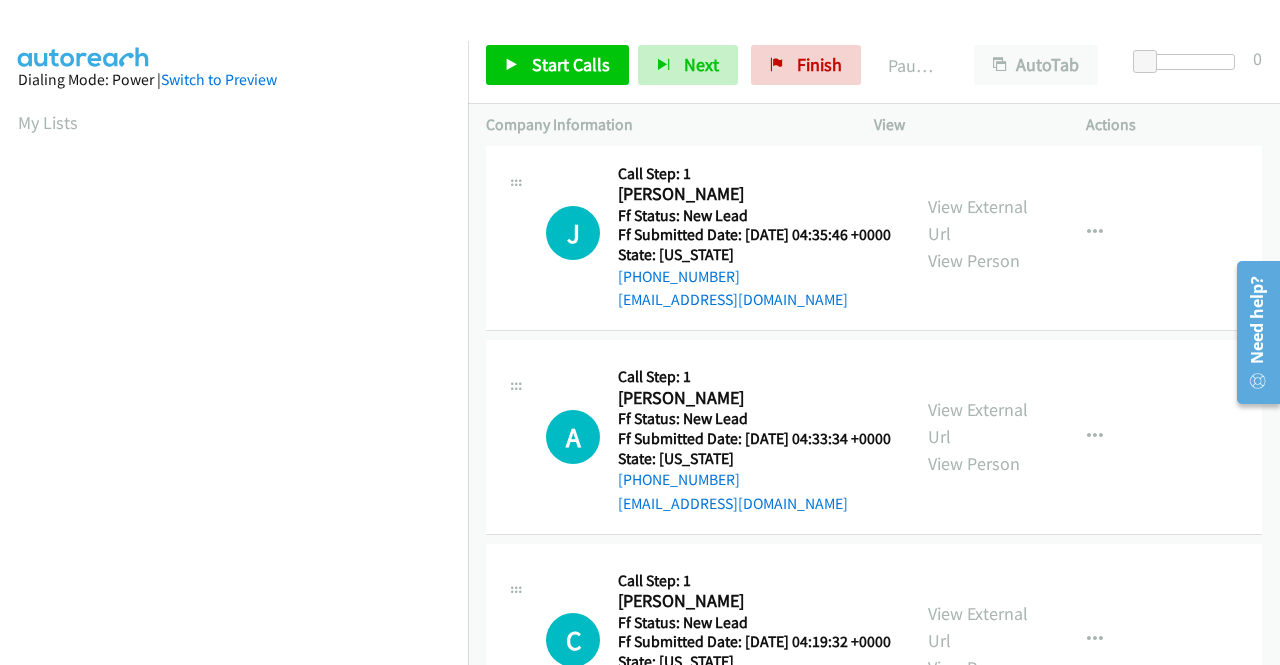 scroll, scrollTop: 0, scrollLeft: 0, axis: both 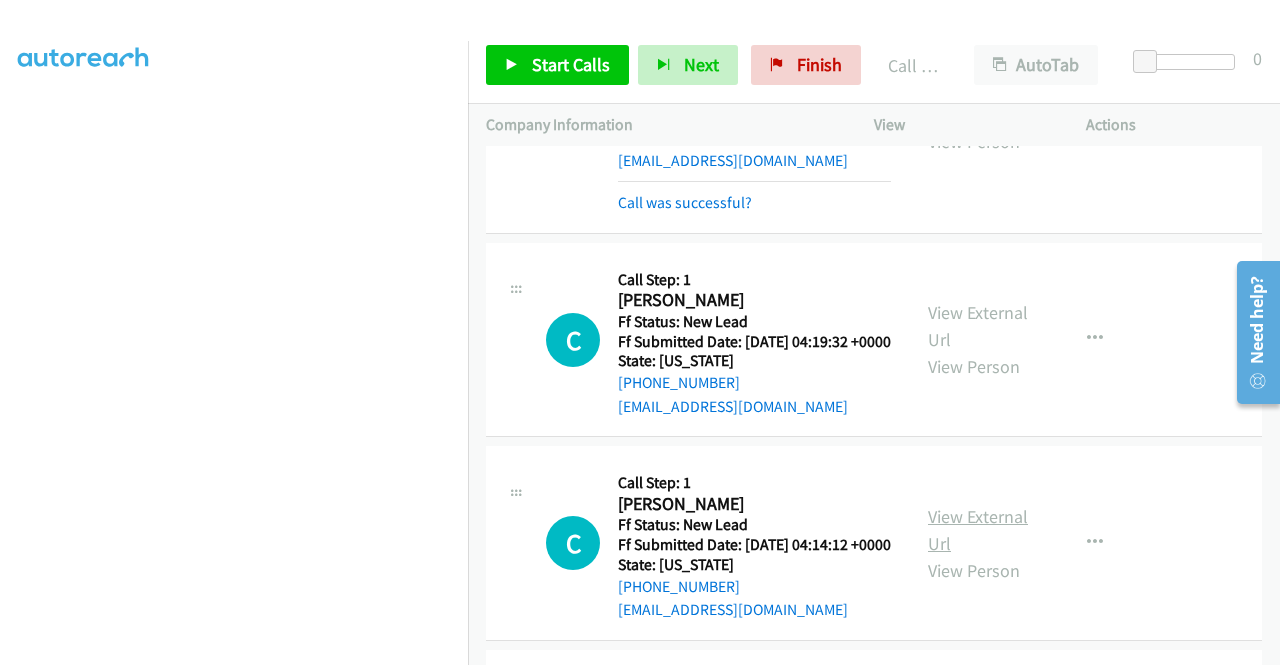click on "View External Url" at bounding box center [978, 530] 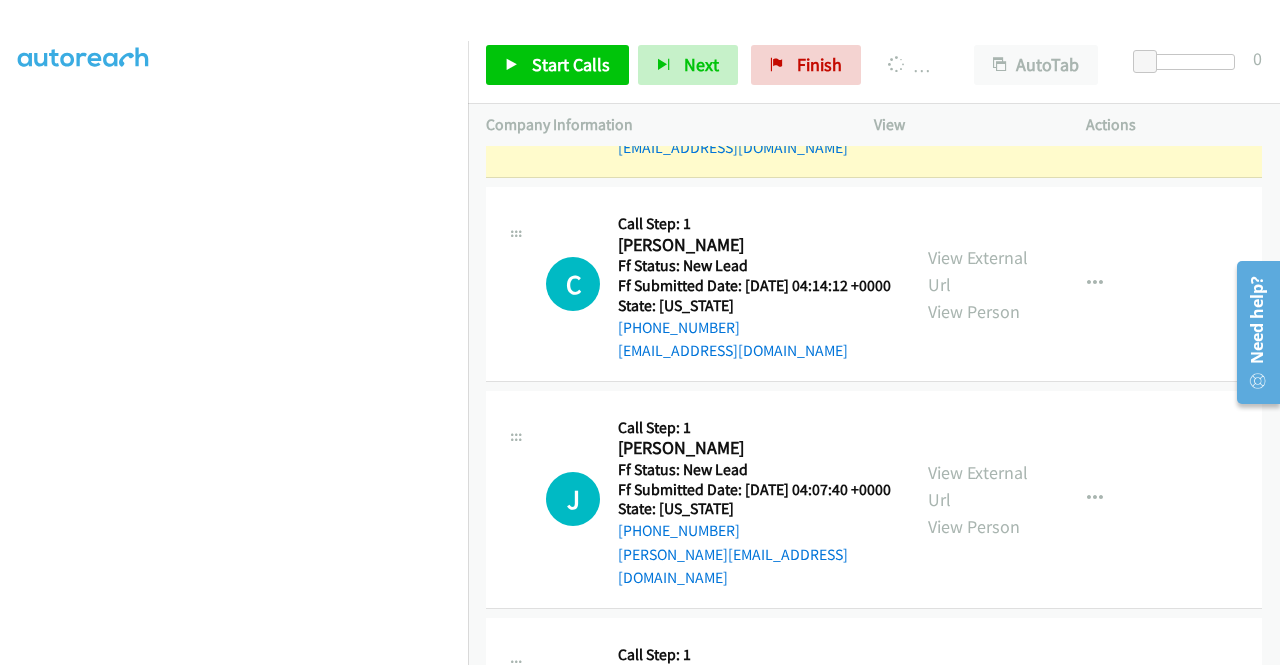scroll, scrollTop: 700, scrollLeft: 0, axis: vertical 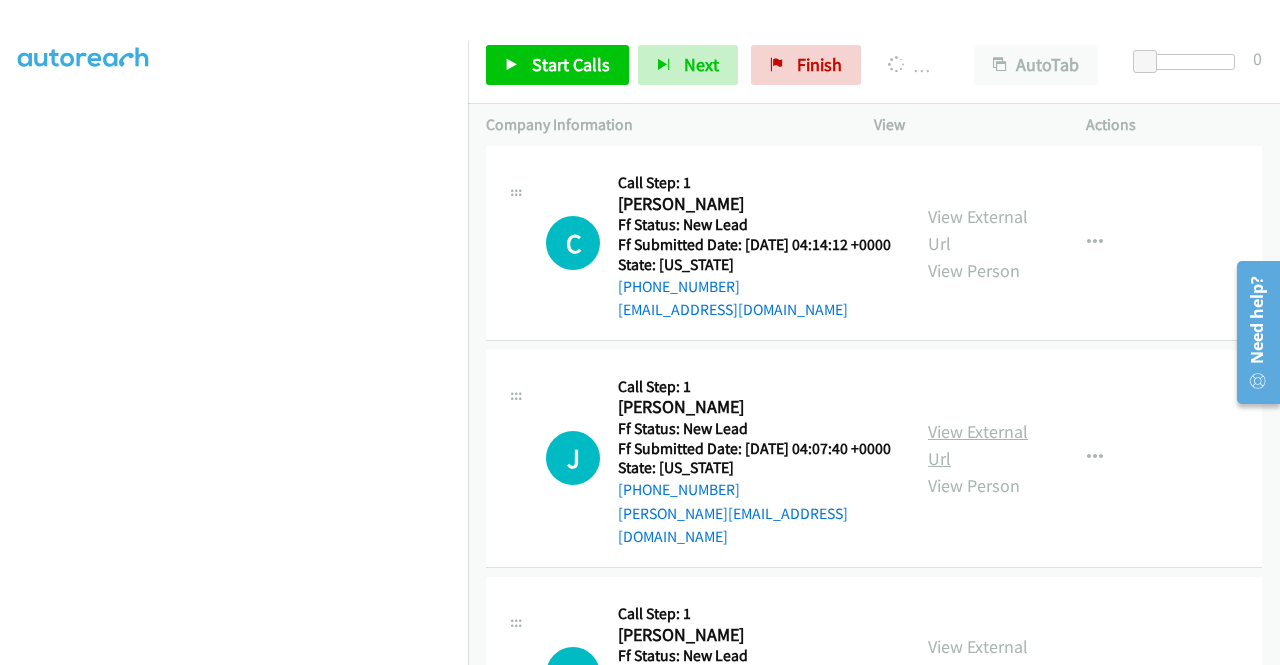 click on "View External Url" at bounding box center [978, 445] 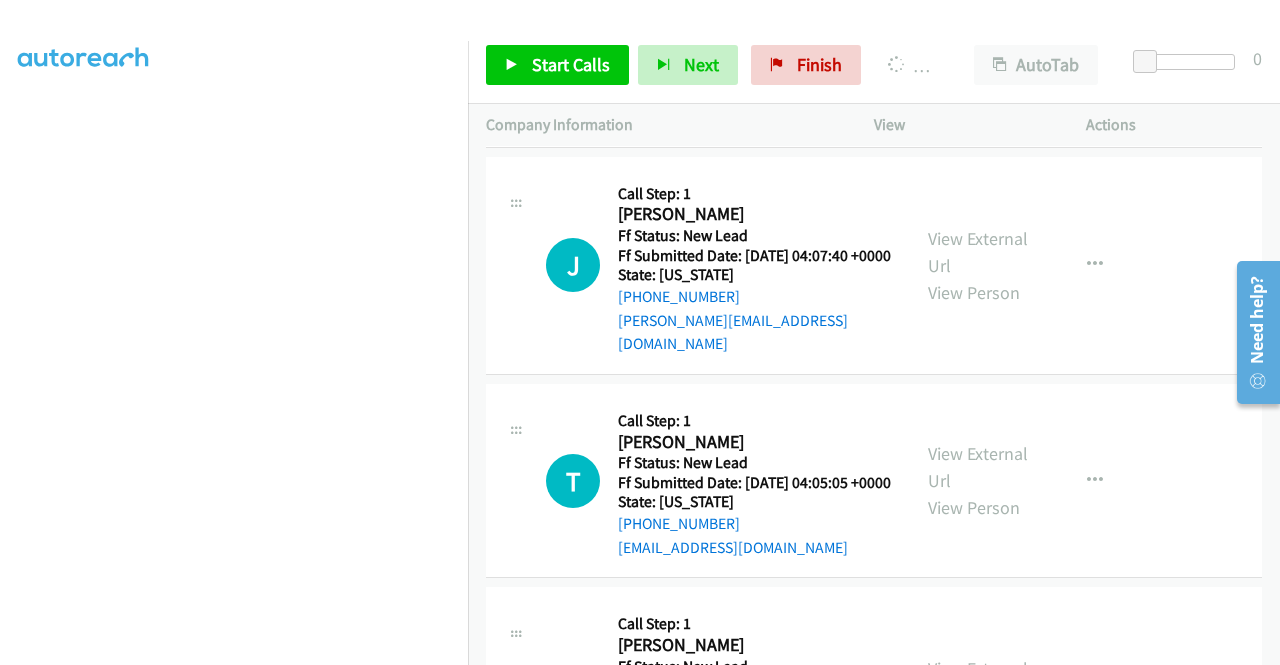 scroll, scrollTop: 900, scrollLeft: 0, axis: vertical 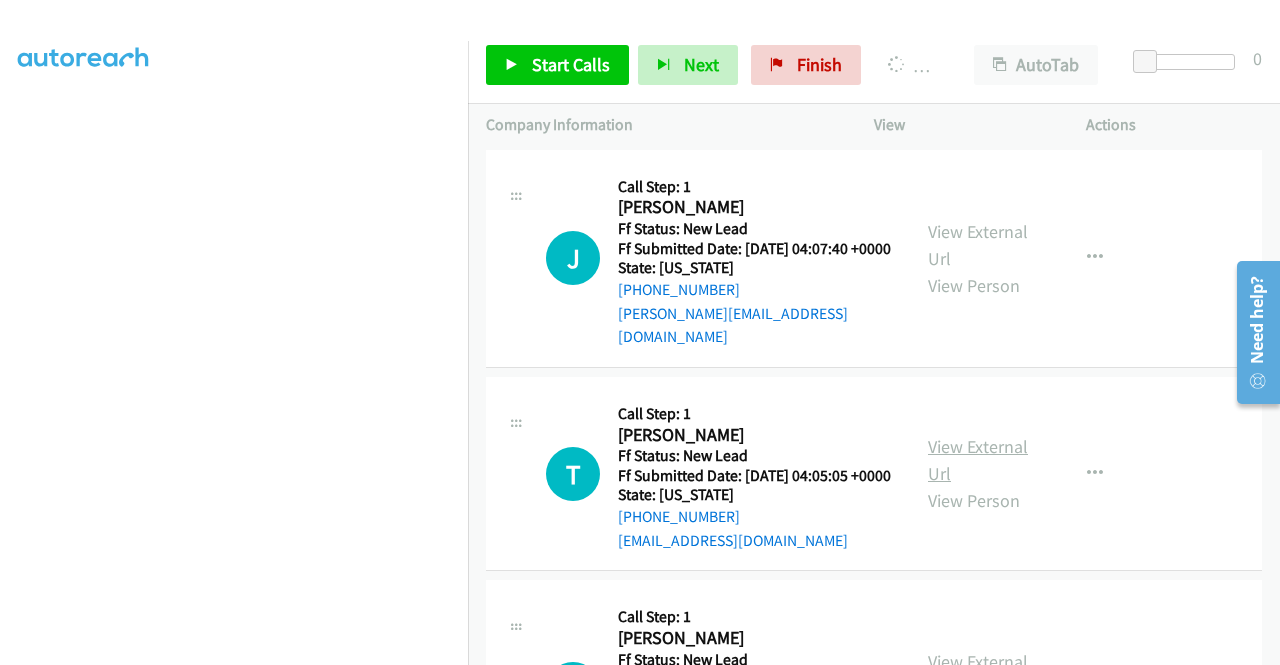 click on "View External Url" at bounding box center [978, 460] 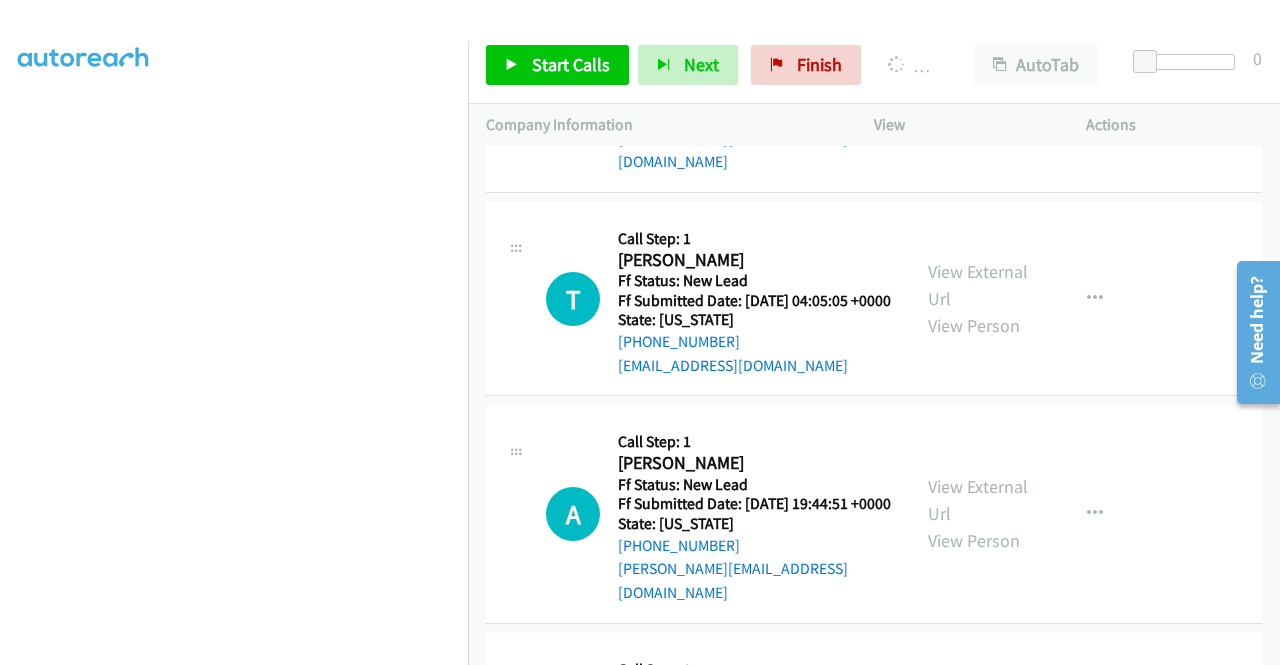 scroll, scrollTop: 1100, scrollLeft: 0, axis: vertical 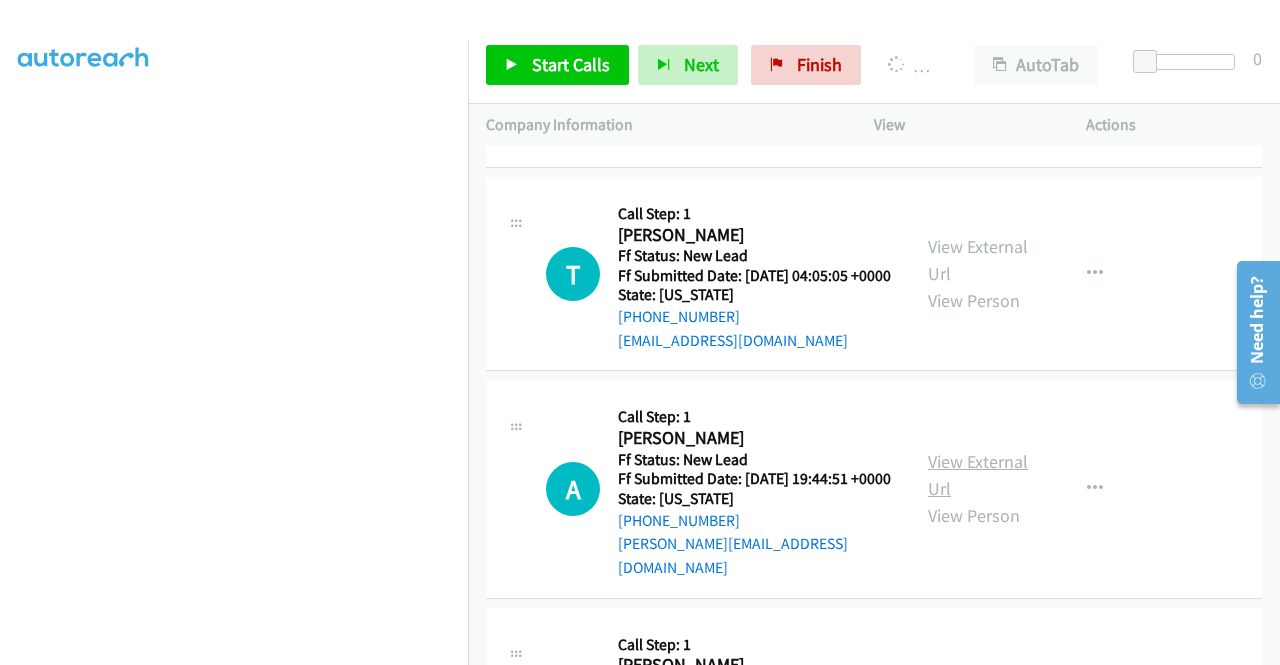 click on "View External Url" at bounding box center [978, 475] 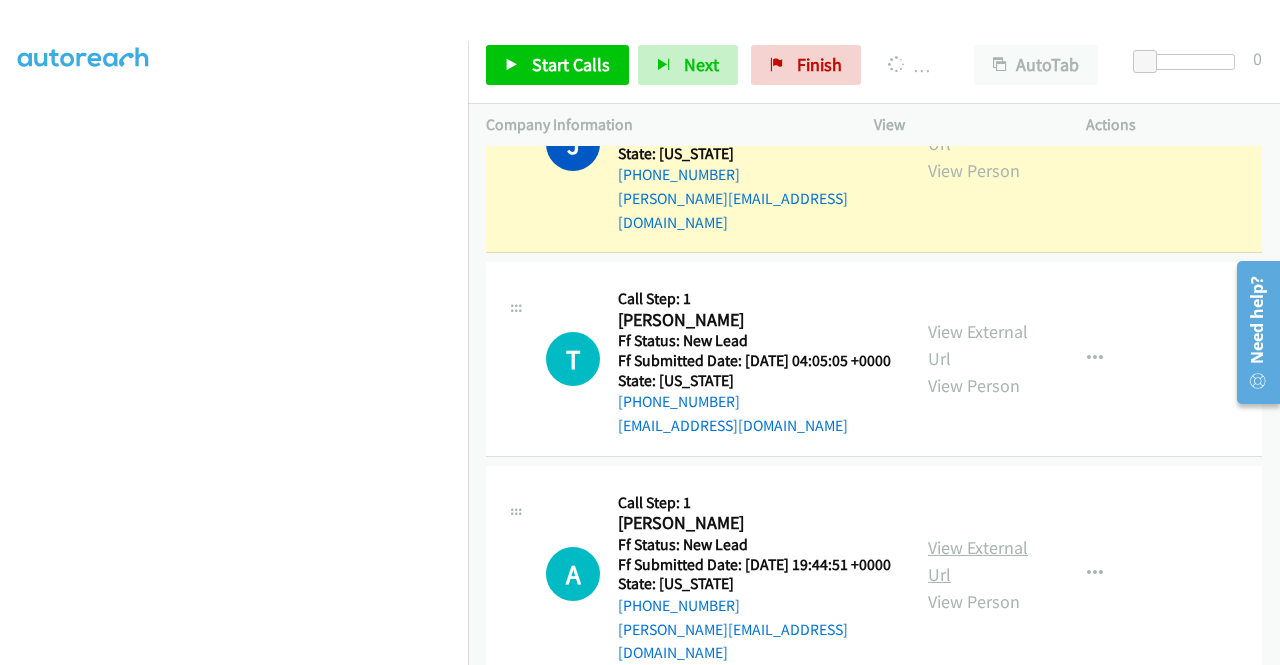scroll, scrollTop: 456, scrollLeft: 0, axis: vertical 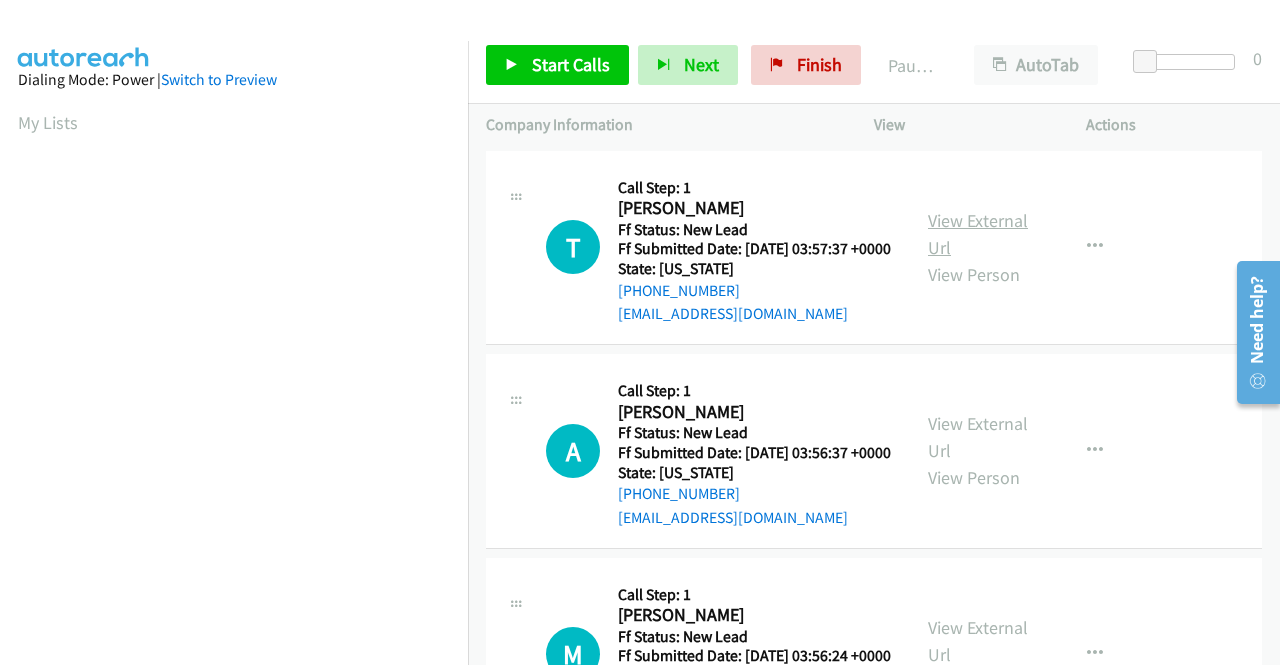 click on "View External Url" at bounding box center [978, 234] 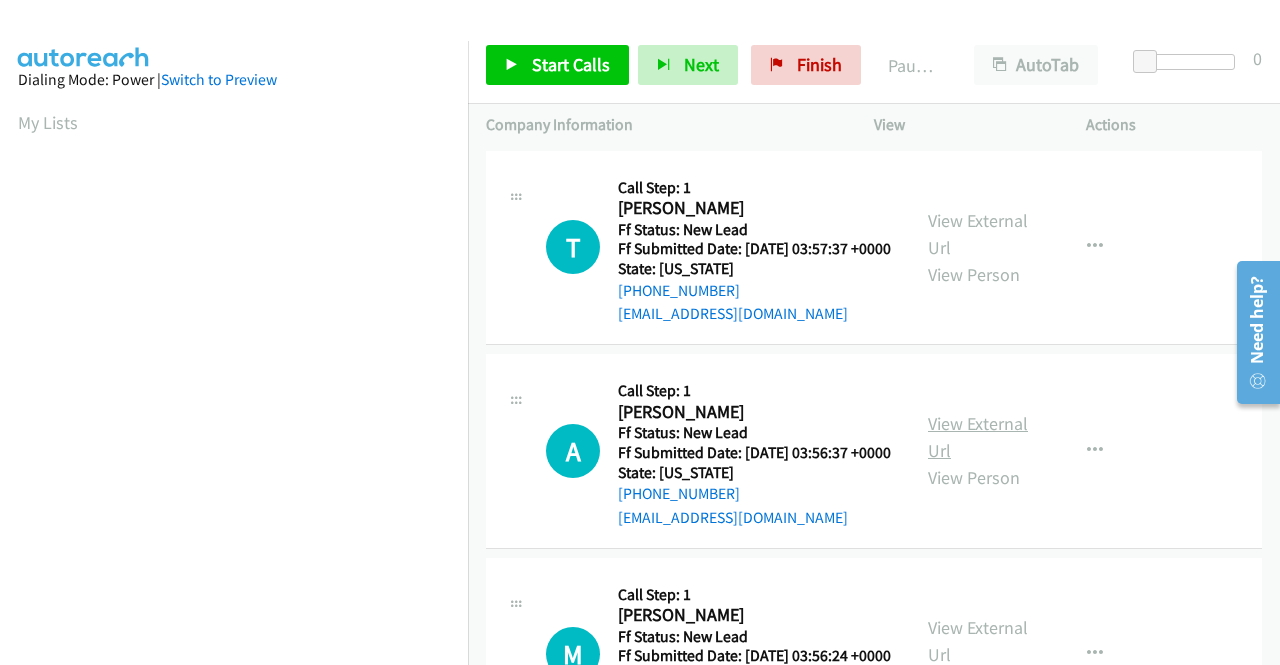 click on "View External Url" at bounding box center [978, 437] 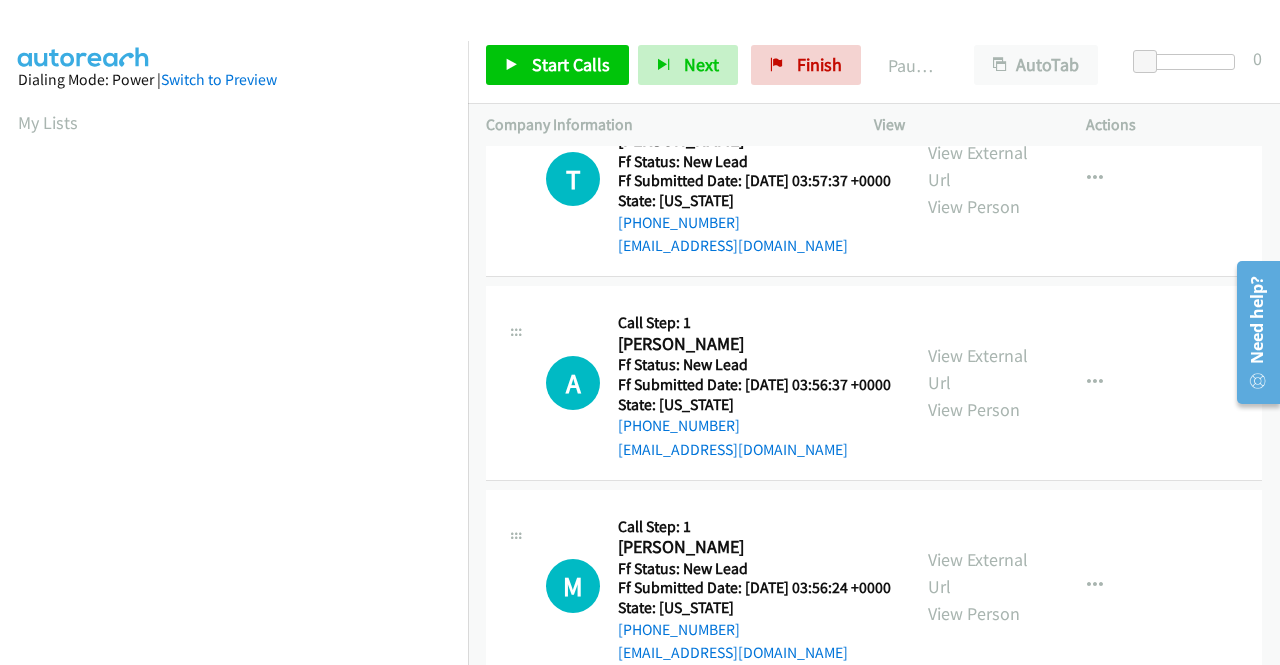 scroll, scrollTop: 100, scrollLeft: 0, axis: vertical 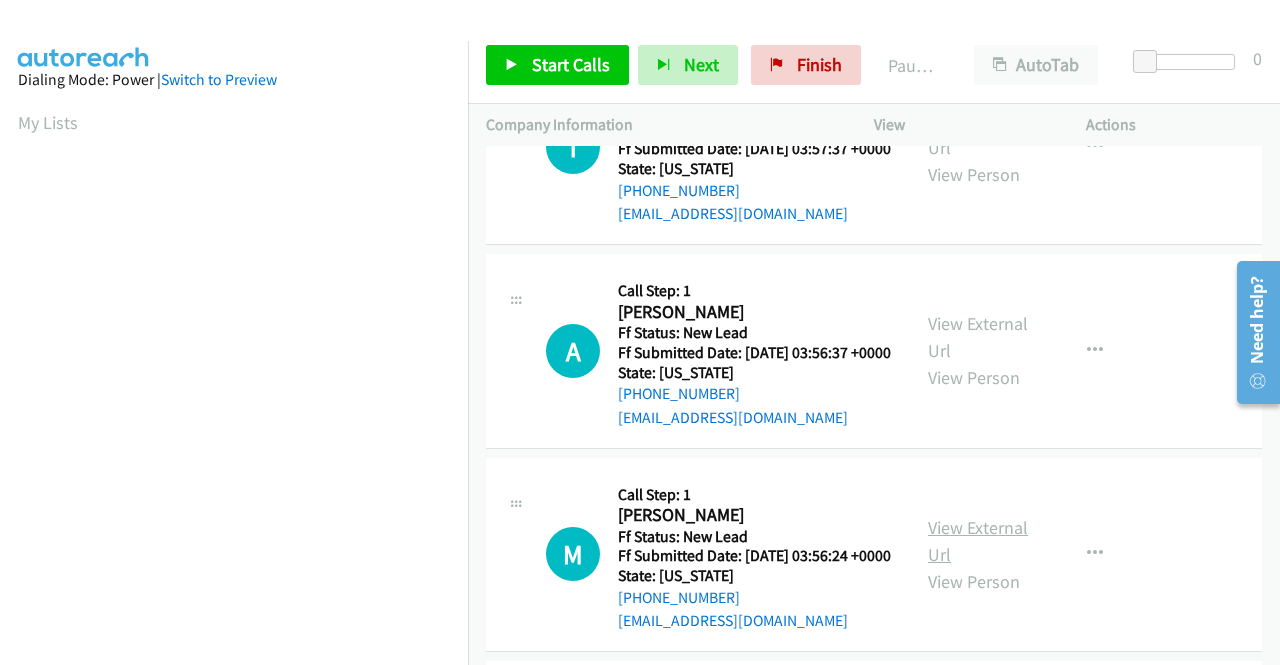 click on "View External Url" at bounding box center [978, 541] 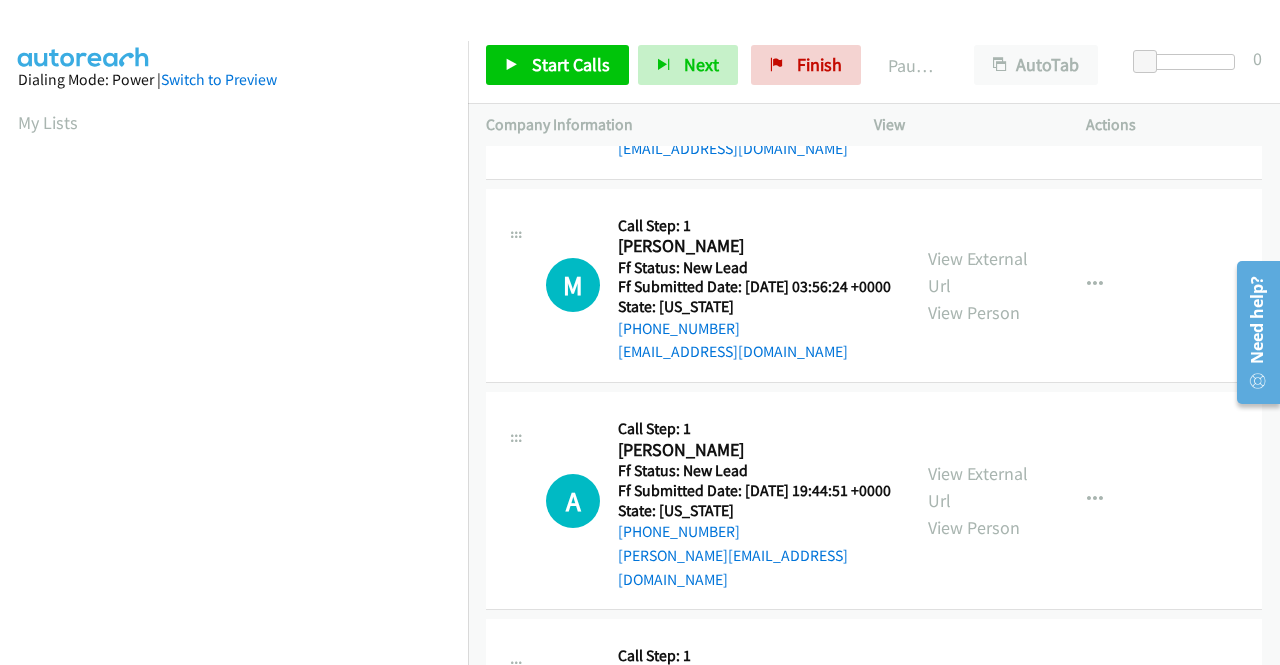 scroll, scrollTop: 400, scrollLeft: 0, axis: vertical 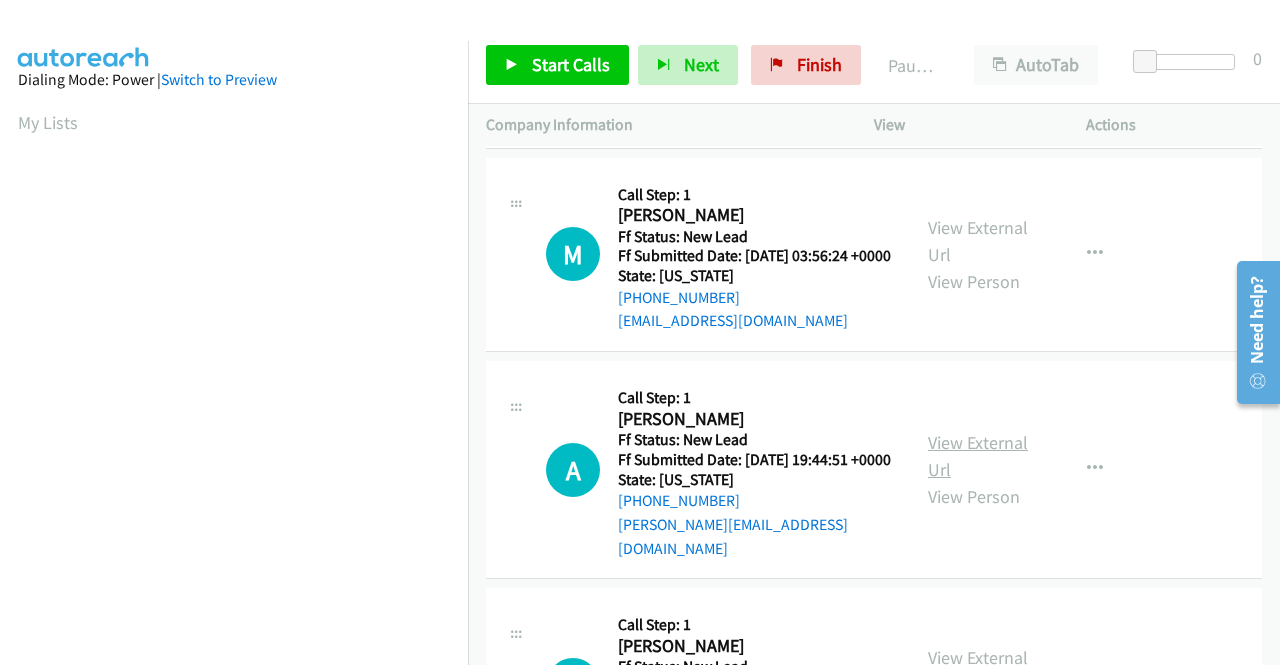 click on "View External Url" at bounding box center [978, 456] 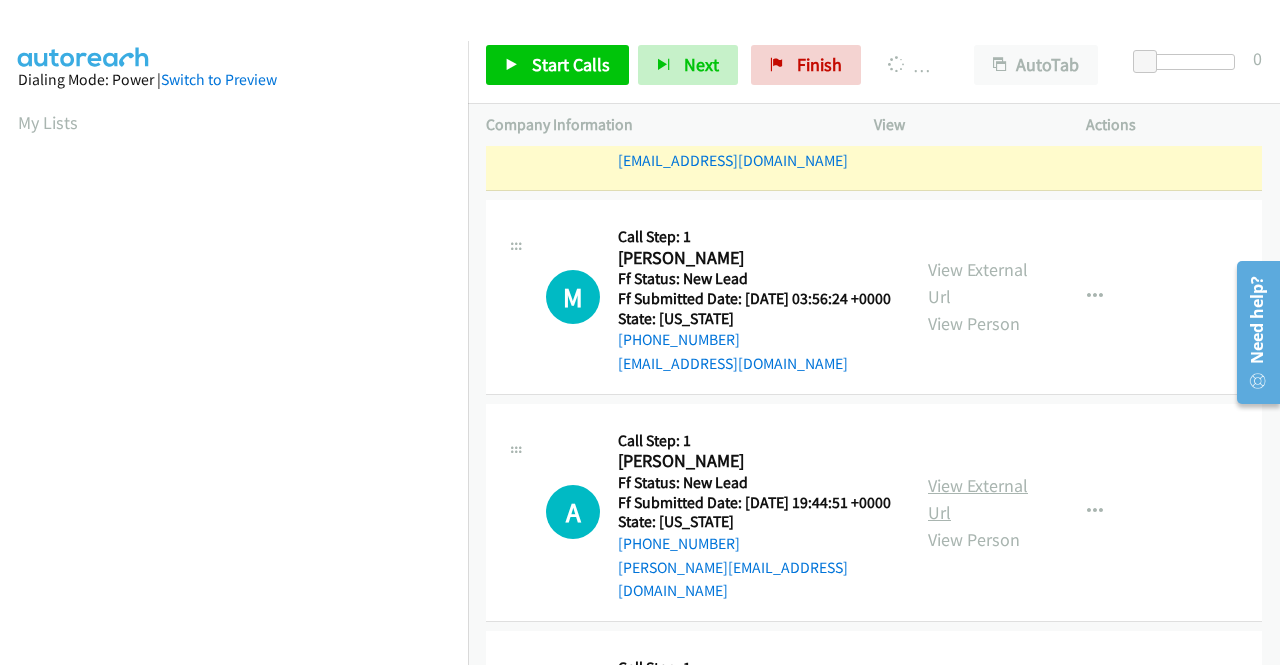 scroll, scrollTop: 456, scrollLeft: 0, axis: vertical 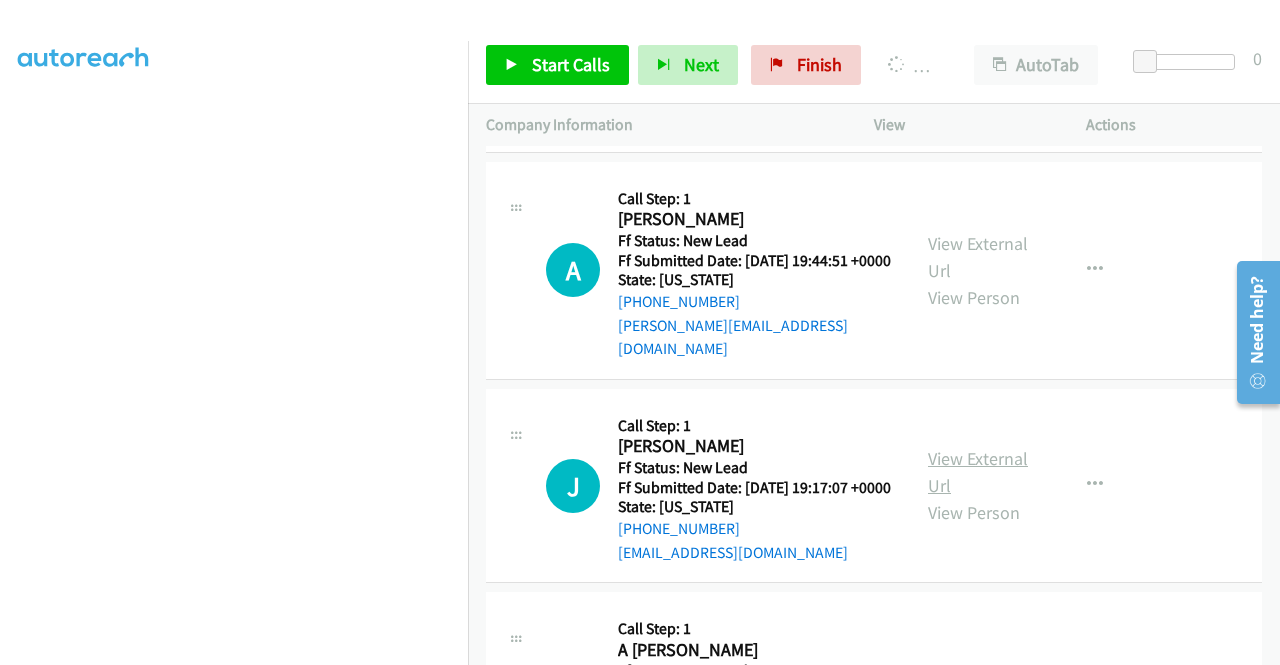 click on "View External Url" at bounding box center [978, 472] 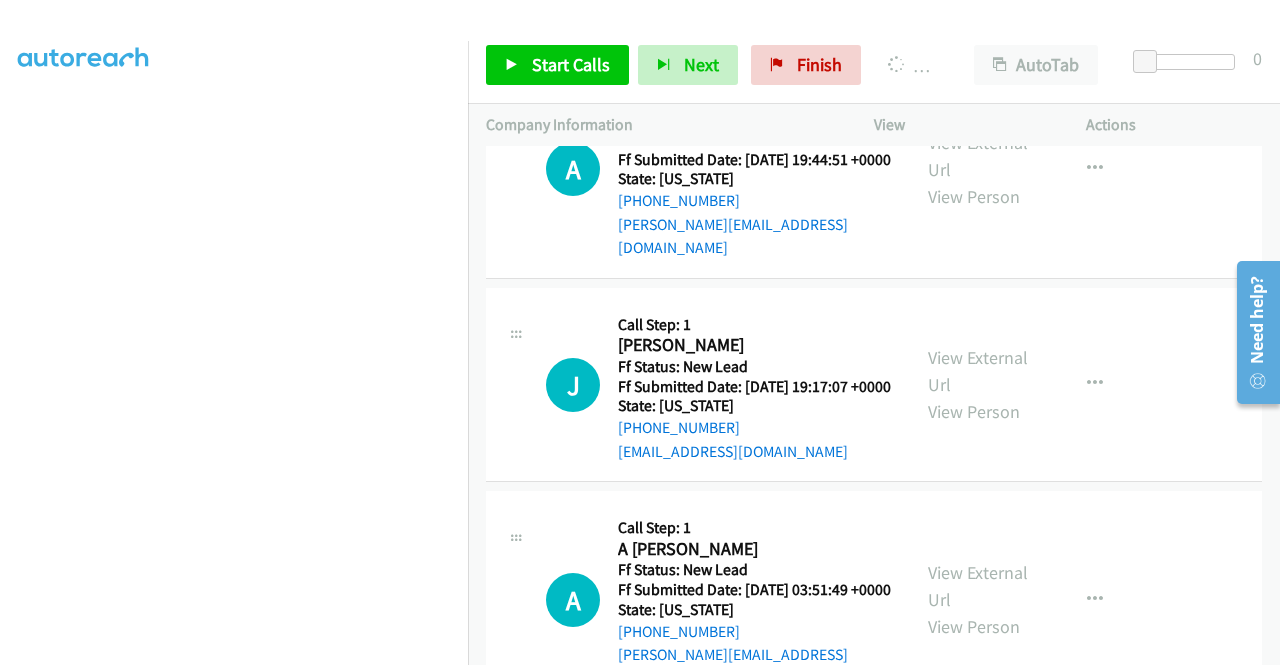 scroll, scrollTop: 842, scrollLeft: 0, axis: vertical 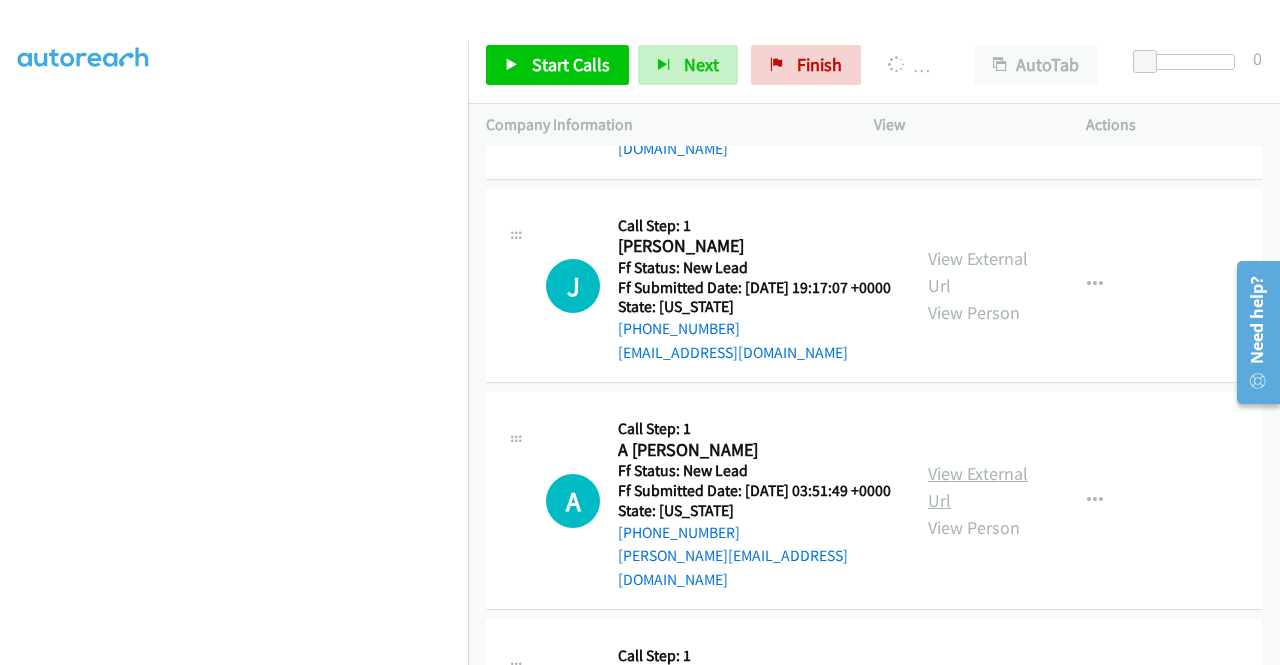 click on "View External Url" at bounding box center (978, 487) 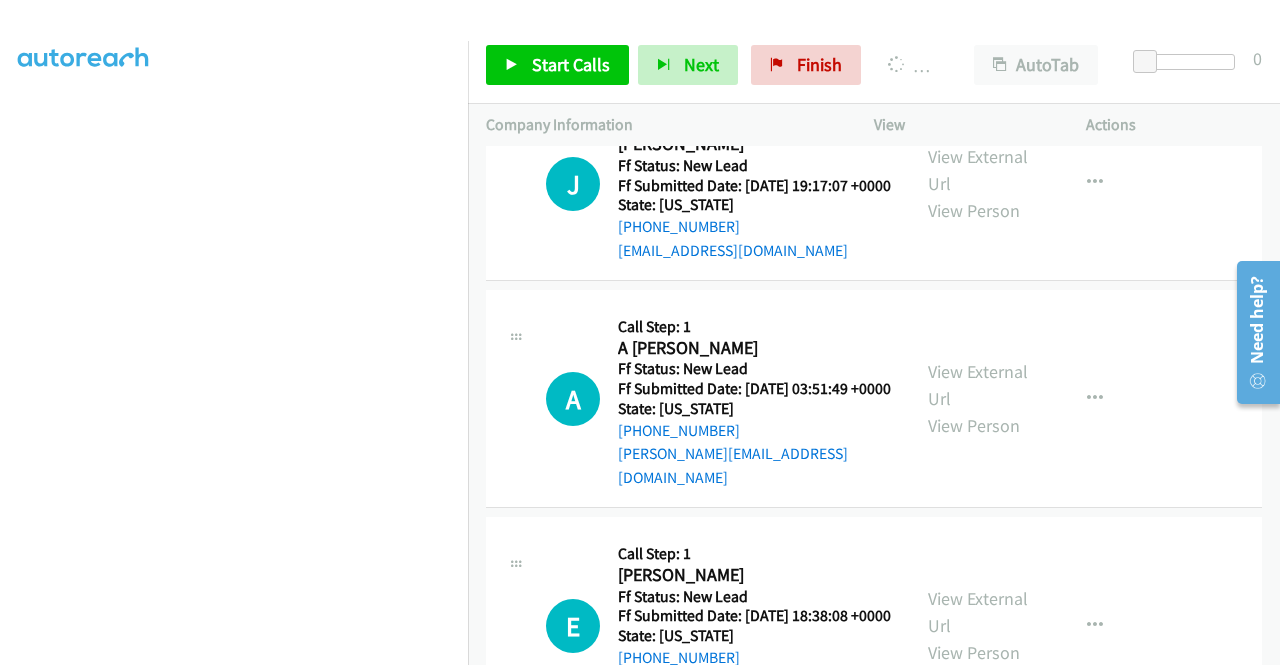 scroll, scrollTop: 1042, scrollLeft: 0, axis: vertical 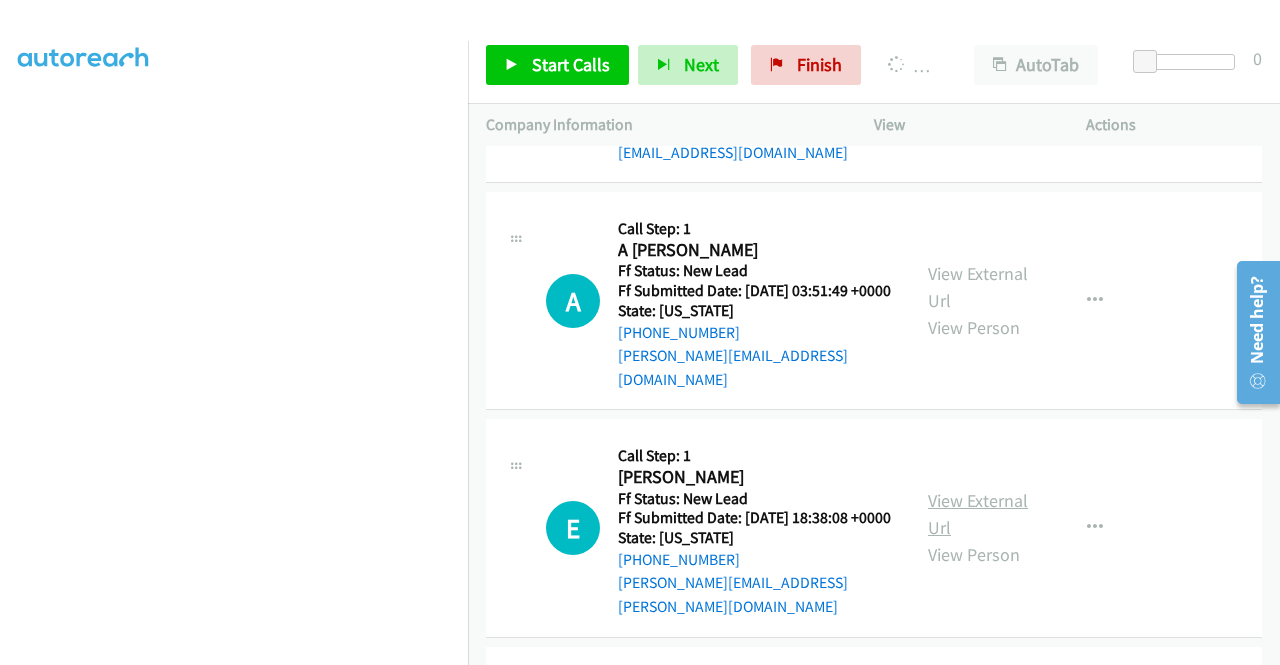 click on "View External Url" at bounding box center [978, 514] 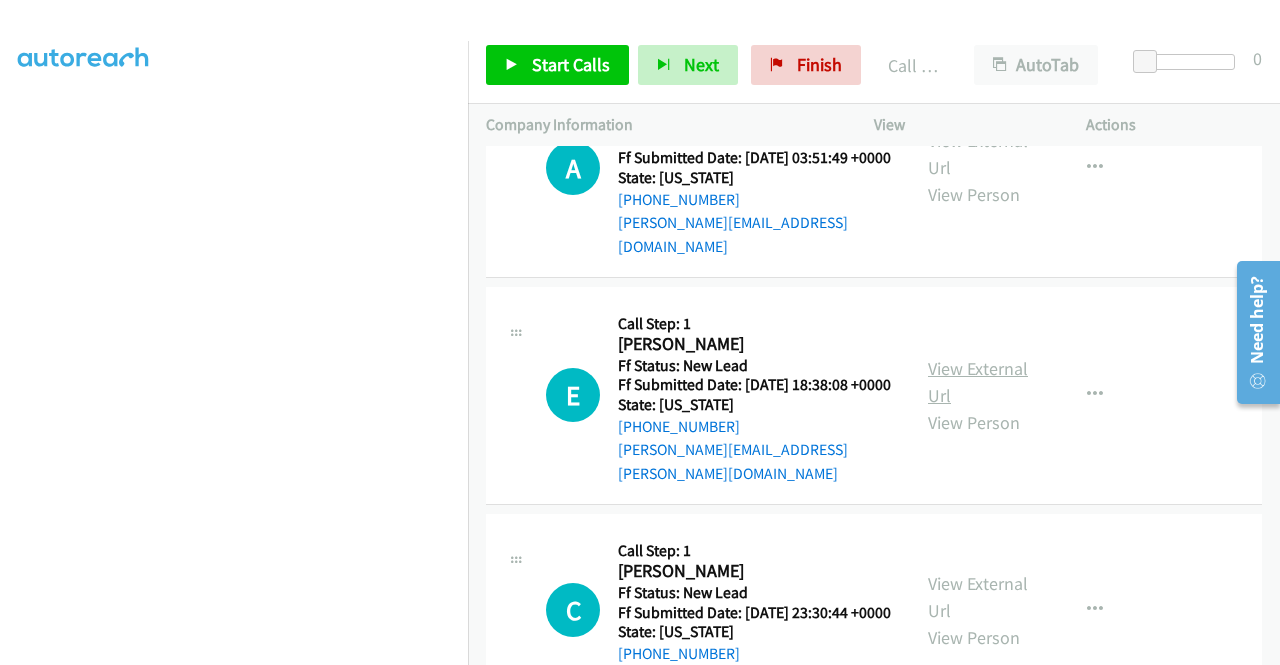 scroll, scrollTop: 456, scrollLeft: 0, axis: vertical 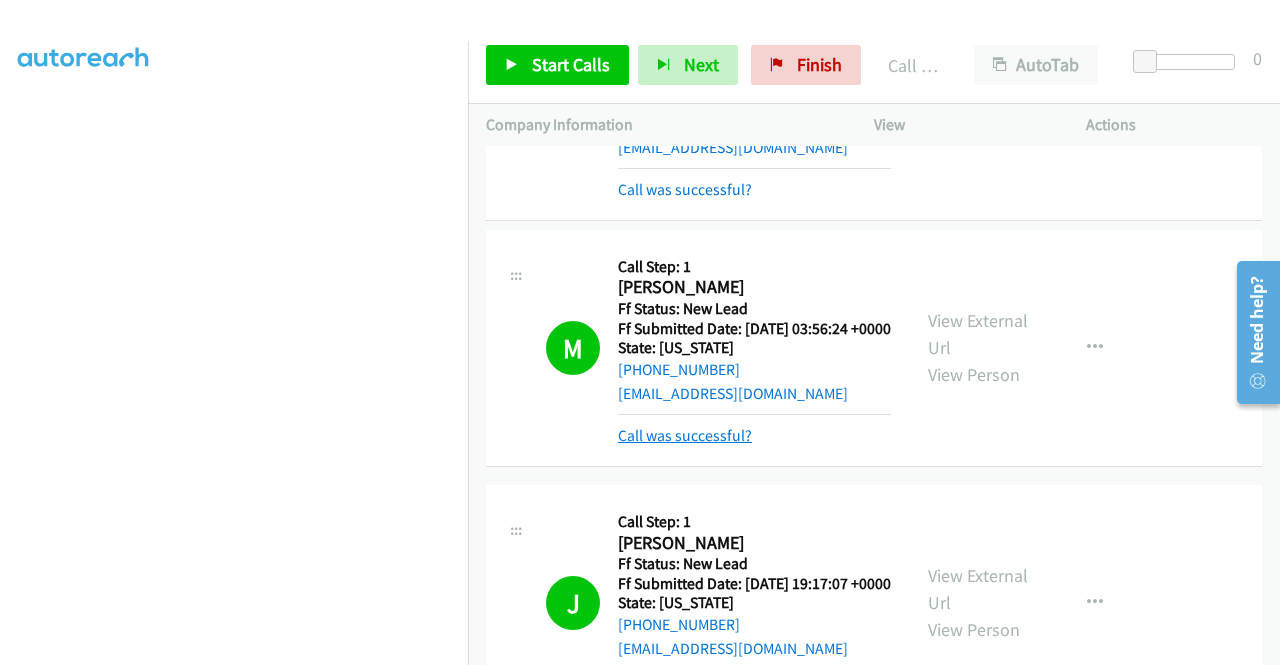 click on "Call was successful?" at bounding box center [685, 435] 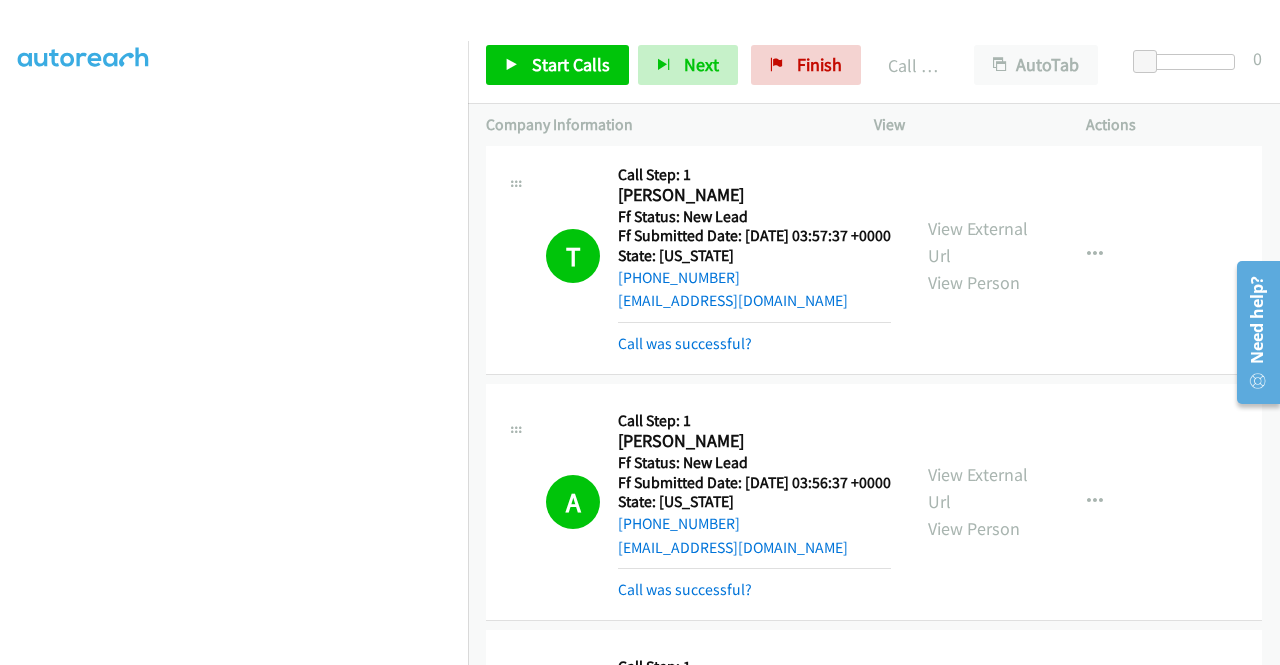 scroll, scrollTop: 0, scrollLeft: 0, axis: both 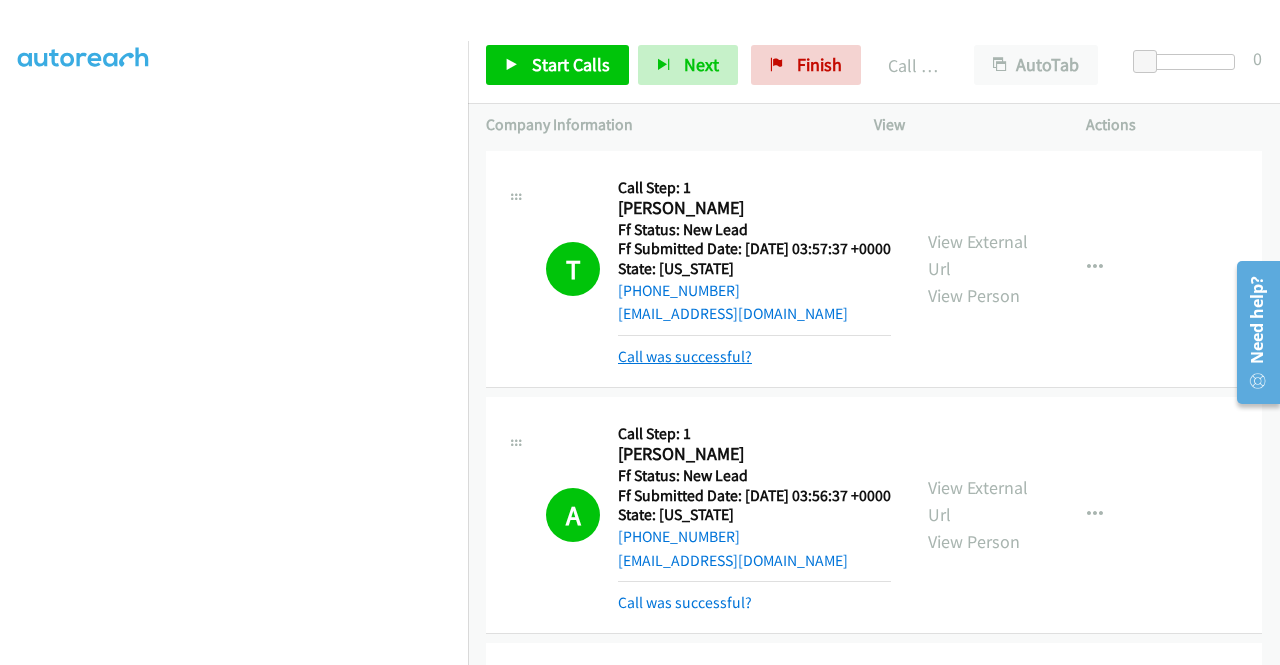 click on "Call was successful?" at bounding box center (685, 356) 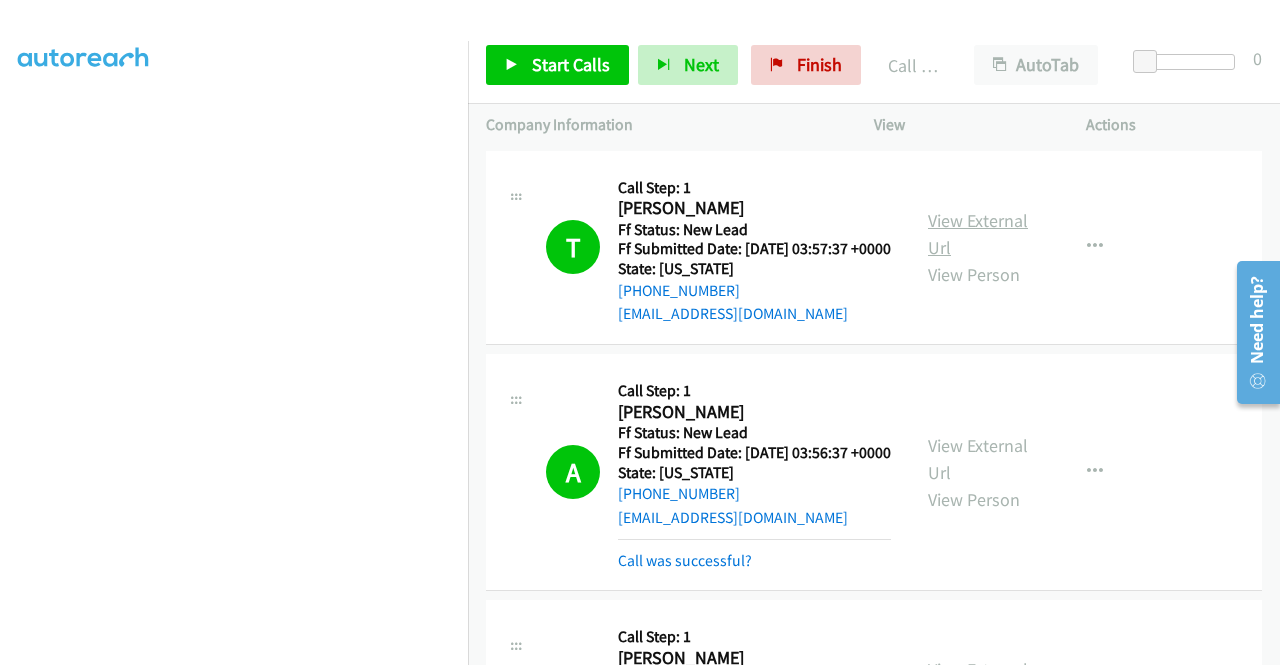 click on "View External Url" at bounding box center (978, 234) 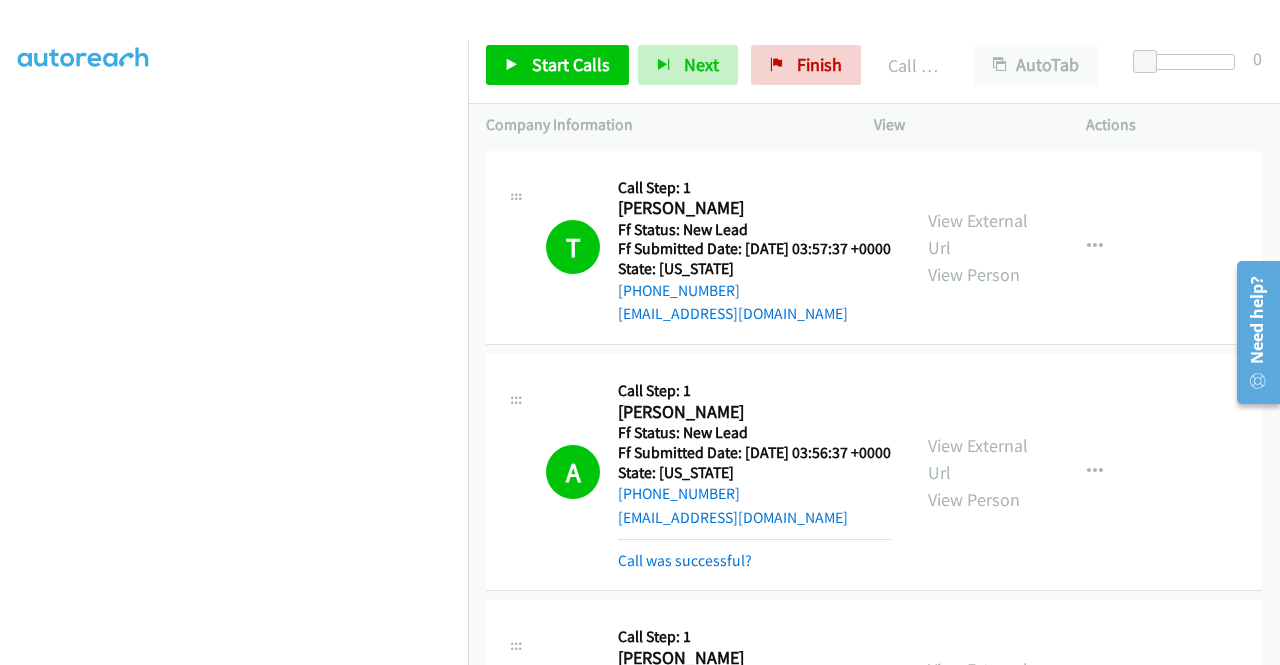 scroll, scrollTop: 456, scrollLeft: 0, axis: vertical 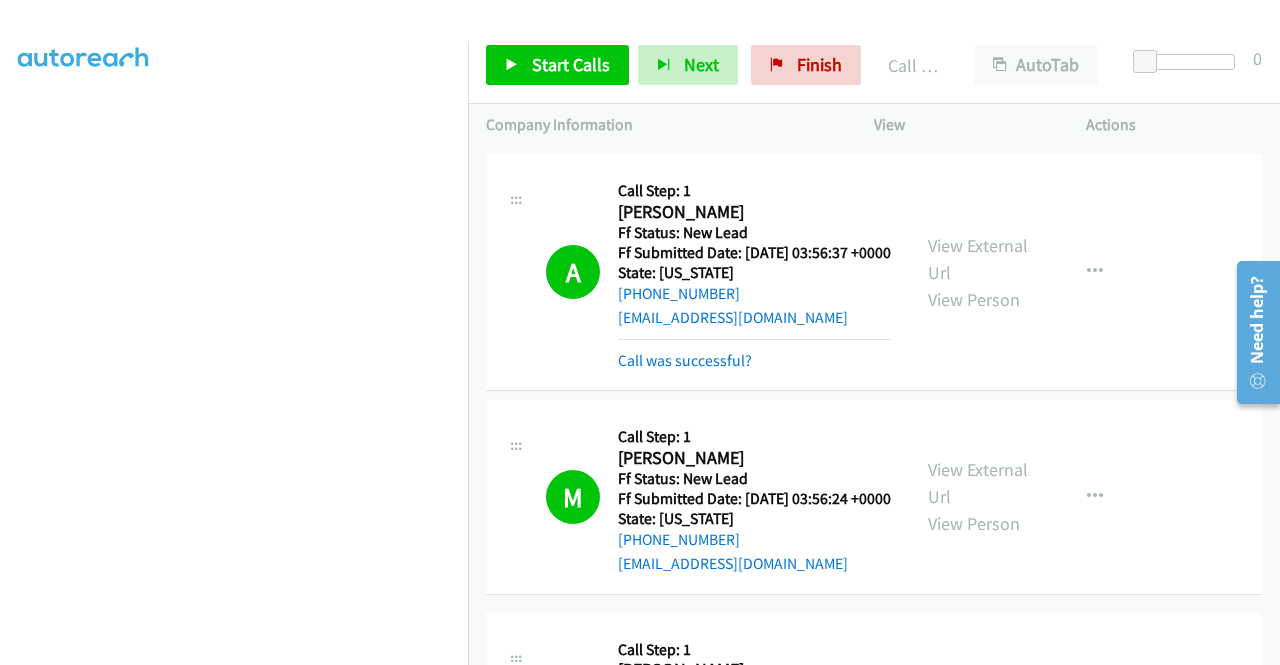 click on "A
Callback Scheduled
Call Step: 1
Abe Mekonnen
America/New_York
Ff Status: New Lead
Ff Submitted Date: 2025-07-21 03:56:37 +0000
State: Maryland
+1 646-353-4638
abebemek@gmail.com
Call was successful?
View External Url
View Person
View External Url
Email
Schedule/Manage Callback
Skip Call
Add to do not call list" at bounding box center (874, 273) 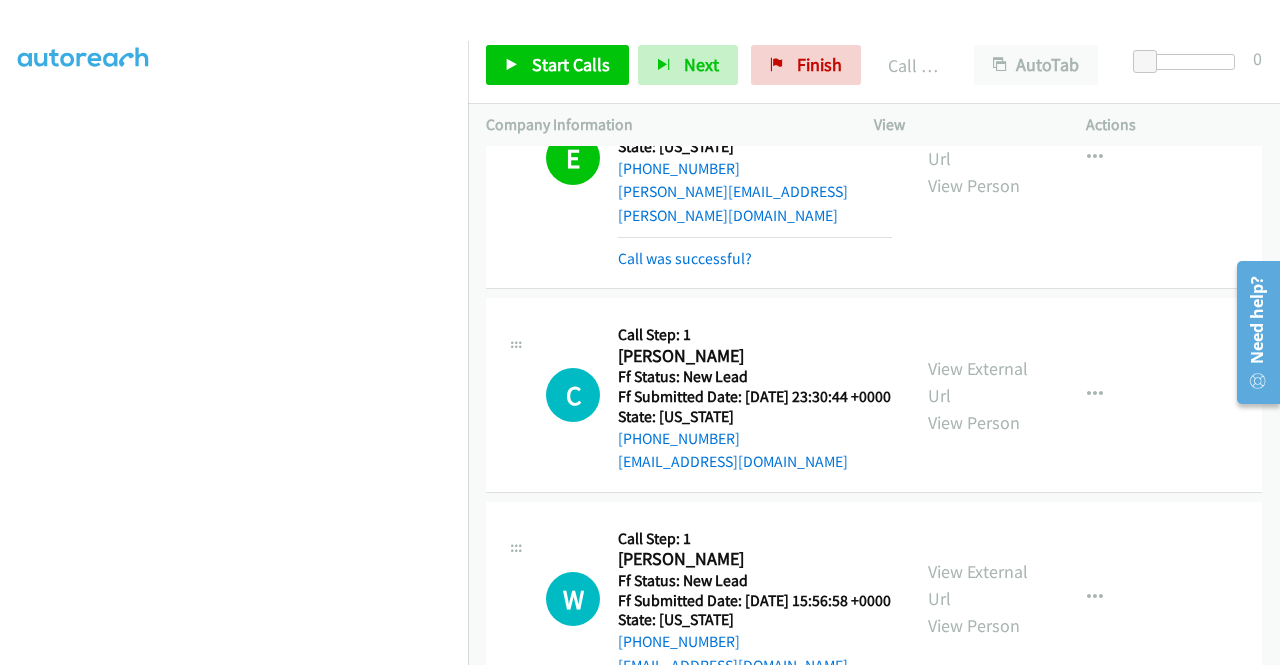 scroll, scrollTop: 1400, scrollLeft: 0, axis: vertical 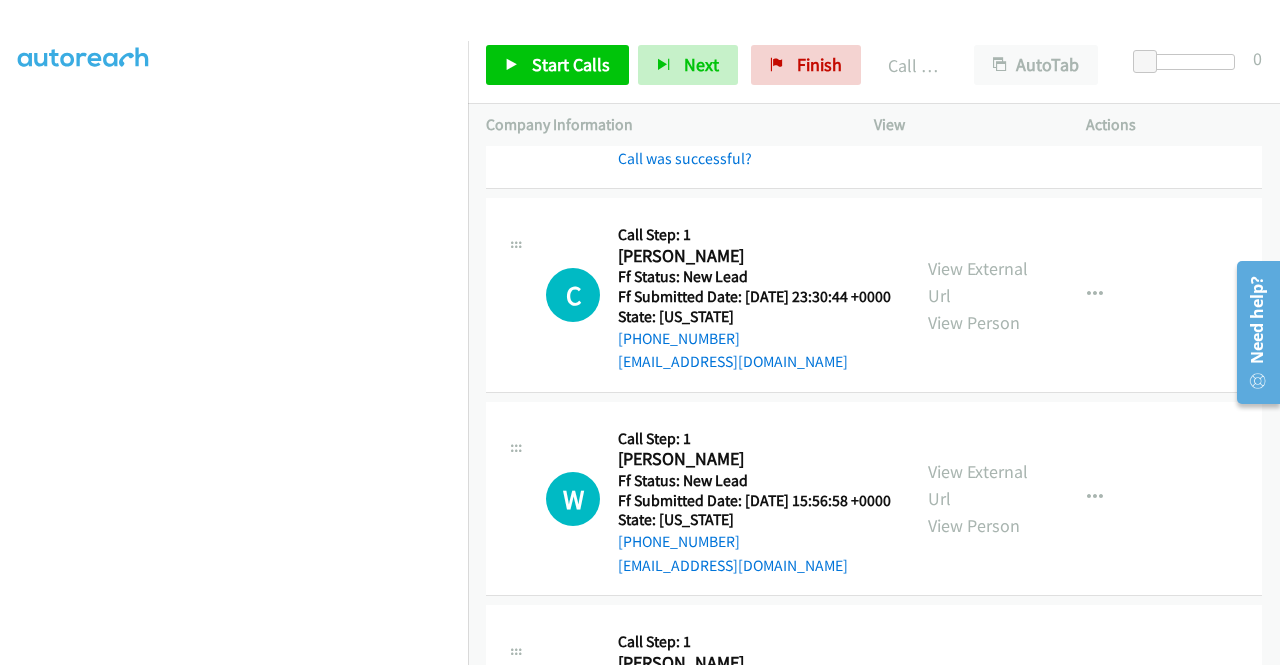 click on "E
Callback Scheduled
Call Step: 1
Elizabeth Day
America/New_York
Ff Status: New Lead
Ff Submitted Date: 2025-07-20 18:38:08 +0000
State: Maine
+1 207-423-5401
bouchard.liz@gmail.com
Call was successful?
View External Url
View Person
View External Url
Email
Schedule/Manage Callback
Skip Call
Add to do not call list" at bounding box center (874, 59) 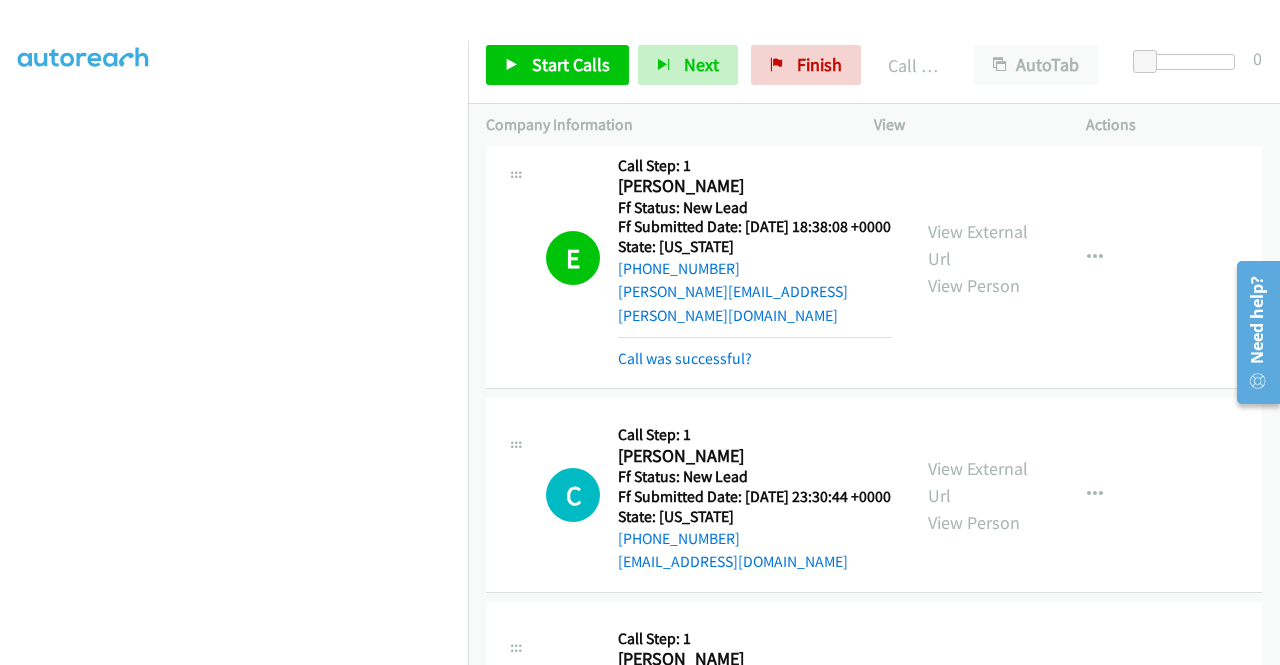 scroll, scrollTop: 1300, scrollLeft: 0, axis: vertical 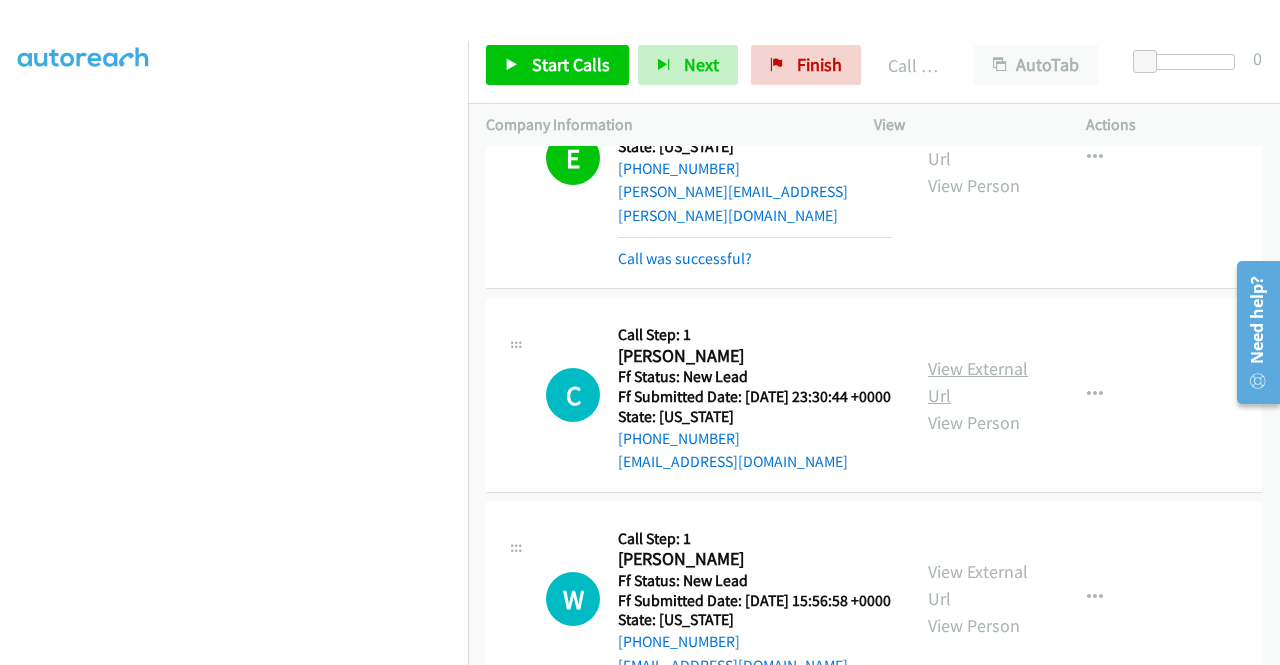 click on "View External Url" at bounding box center (978, 382) 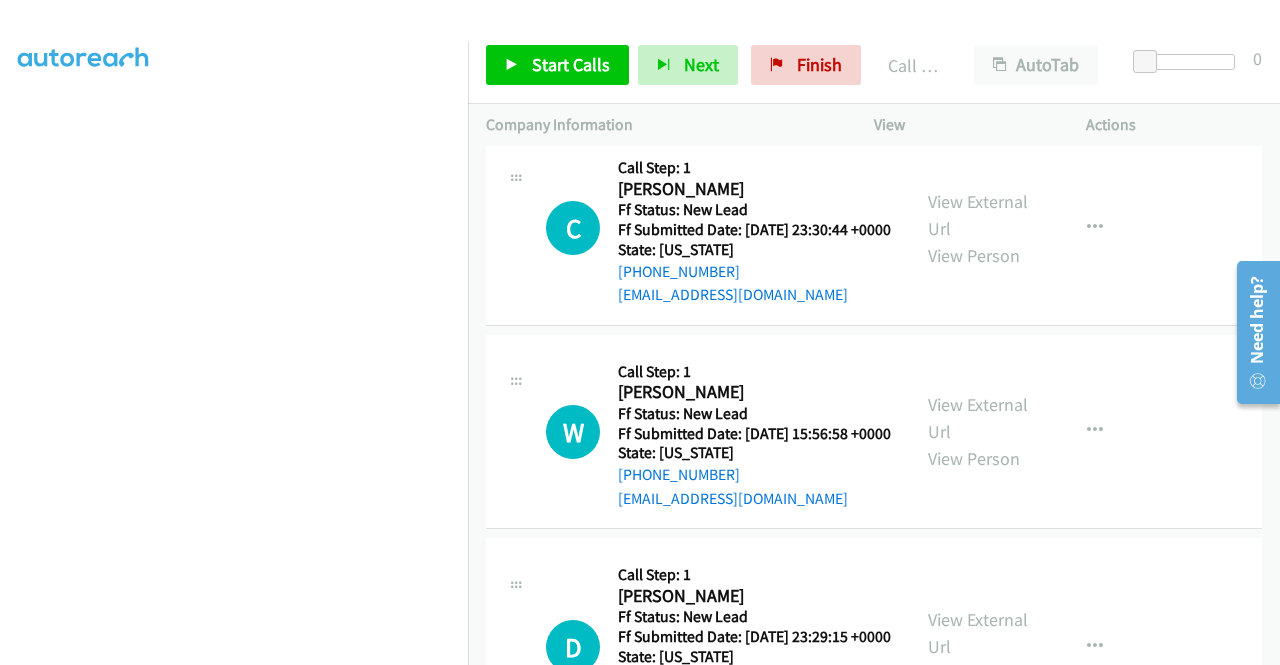 scroll, scrollTop: 1500, scrollLeft: 0, axis: vertical 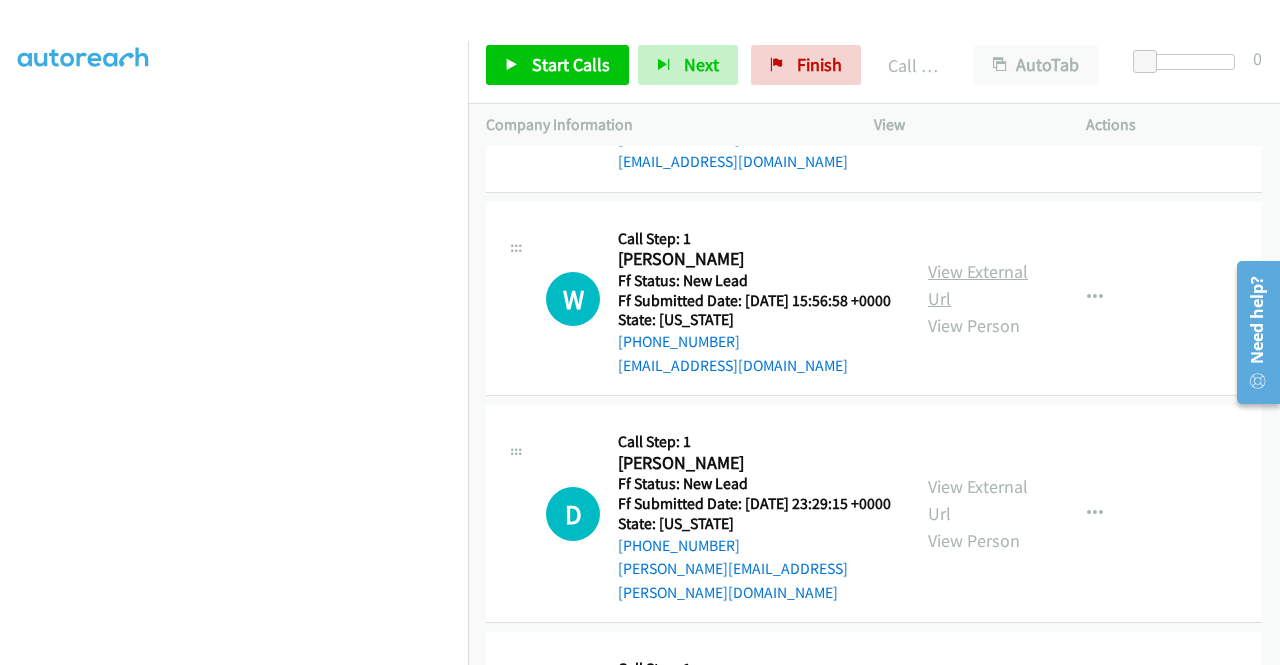 click on "View External Url" at bounding box center [978, 285] 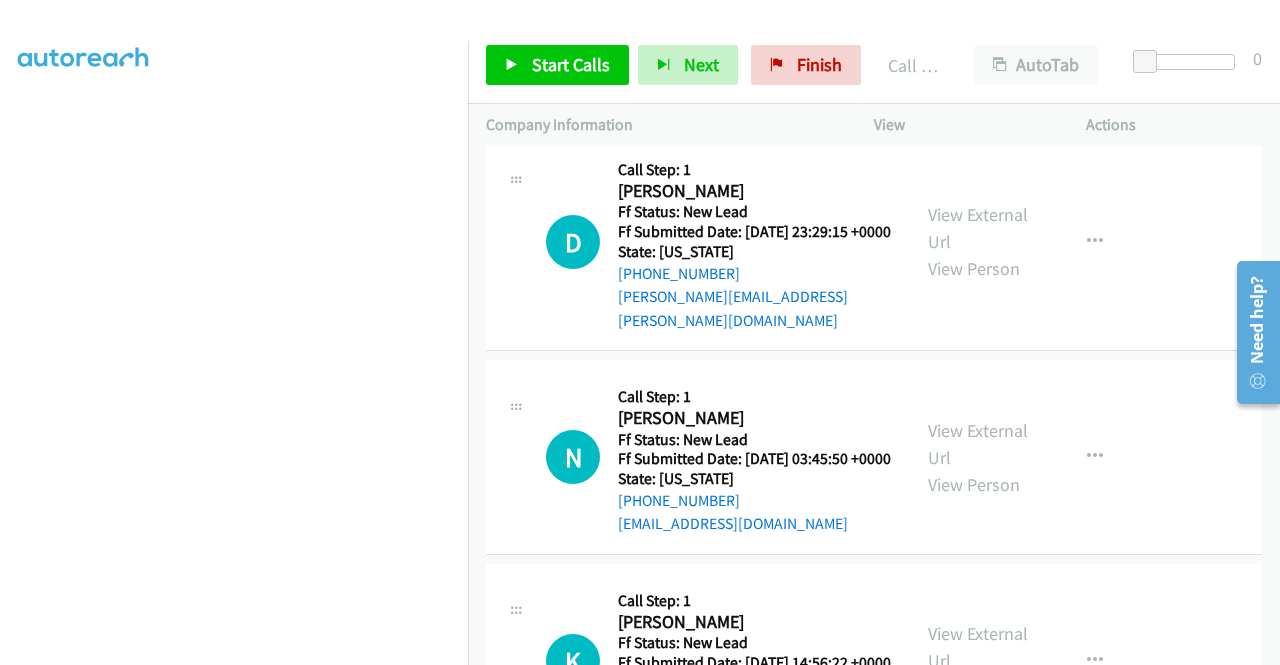 scroll, scrollTop: 1900, scrollLeft: 0, axis: vertical 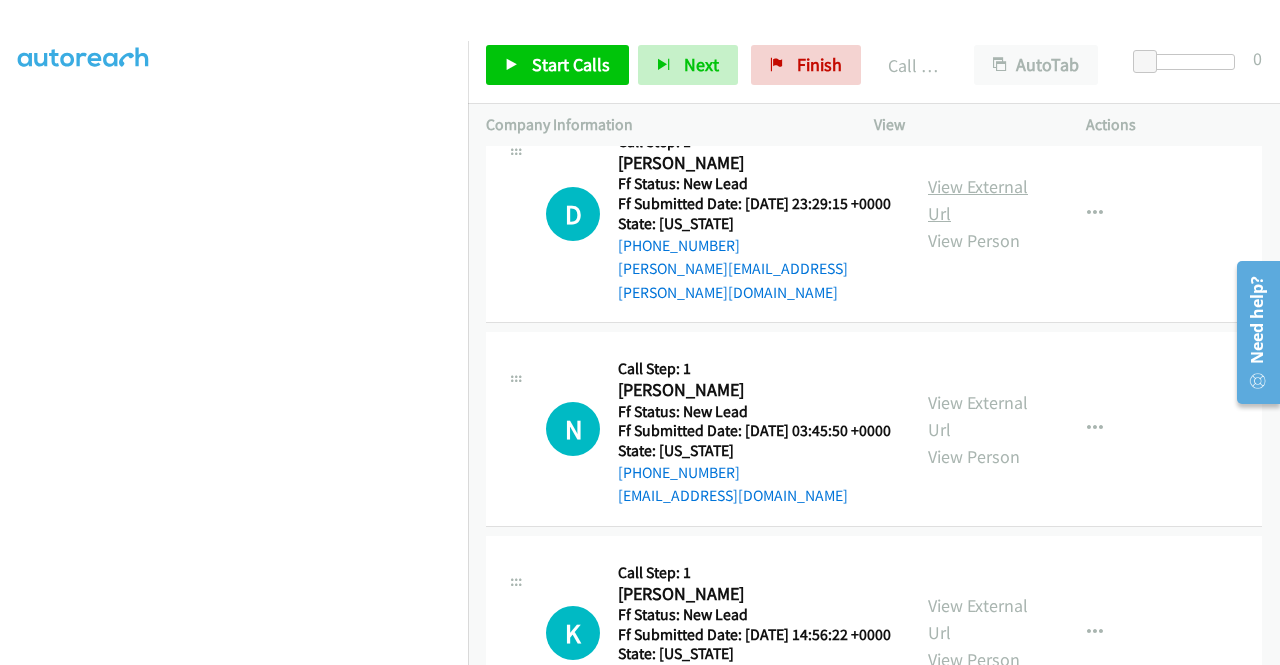 click on "View External Url" at bounding box center [978, 200] 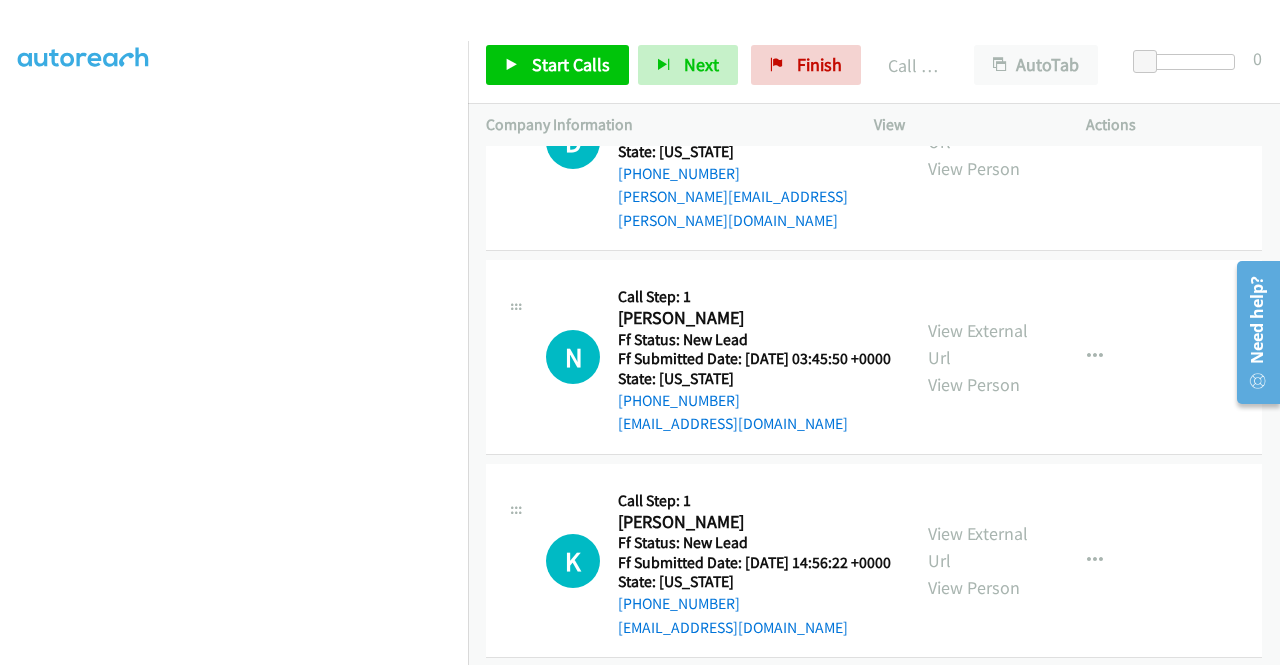scroll, scrollTop: 2000, scrollLeft: 0, axis: vertical 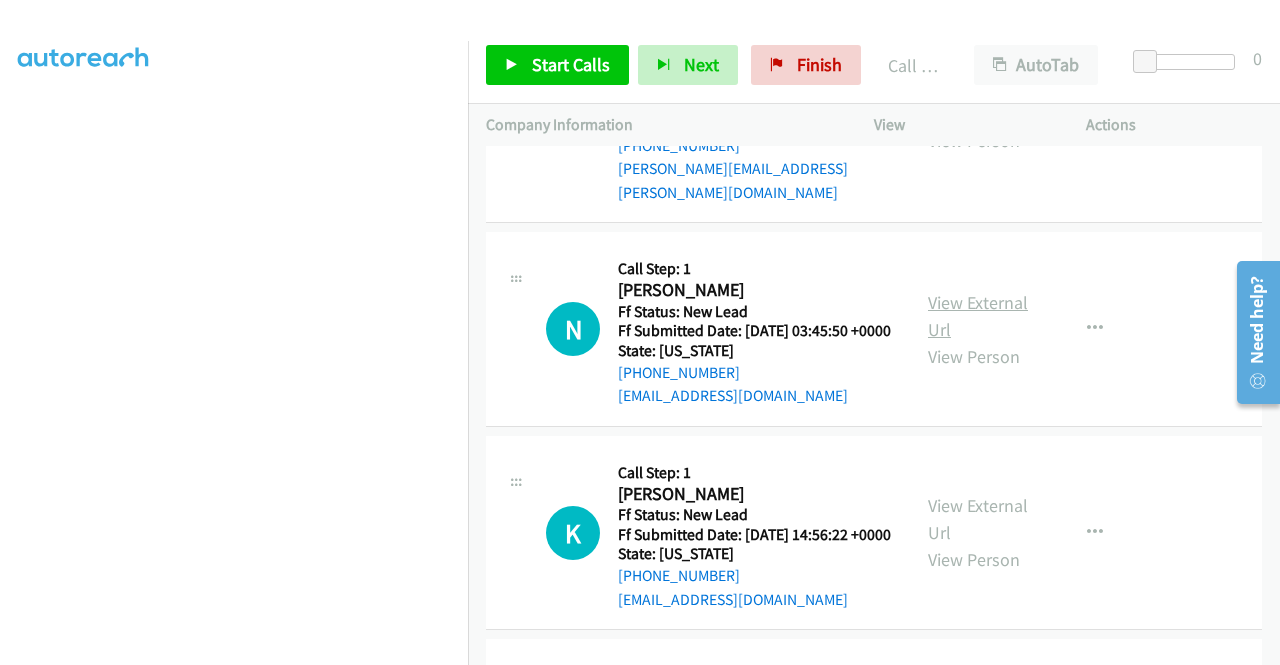 click on "View External Url" at bounding box center (978, 316) 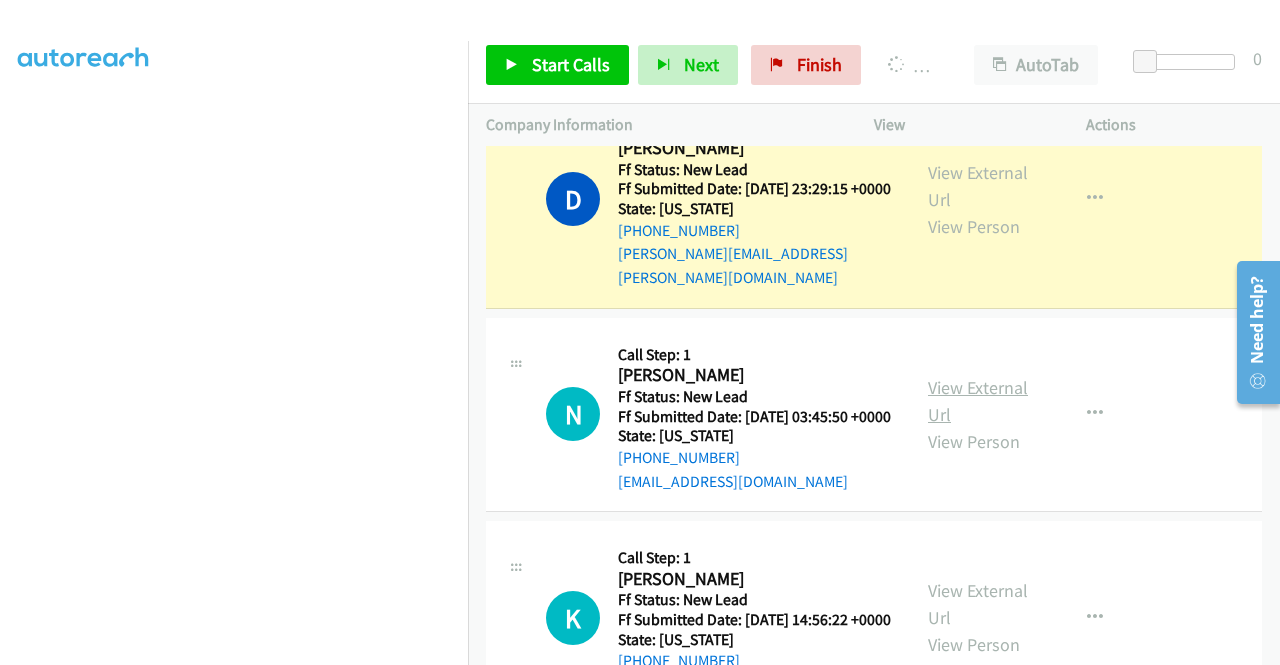 scroll, scrollTop: 456, scrollLeft: 0, axis: vertical 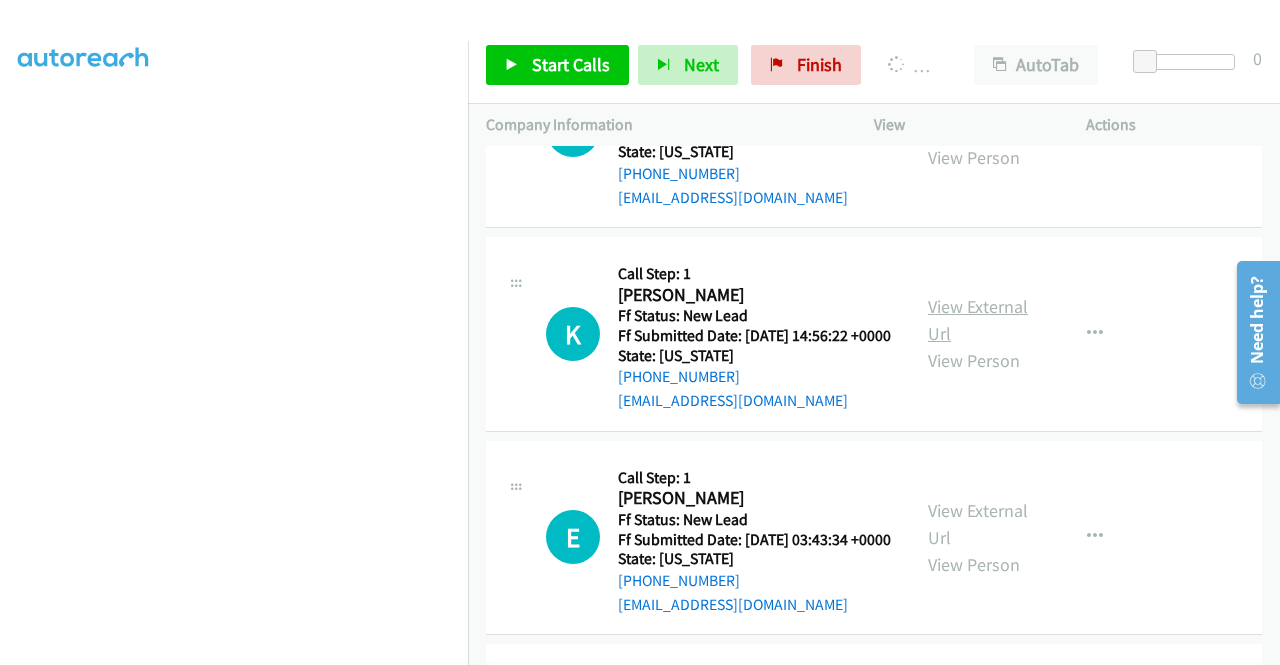 click on "View External Url" at bounding box center (978, 320) 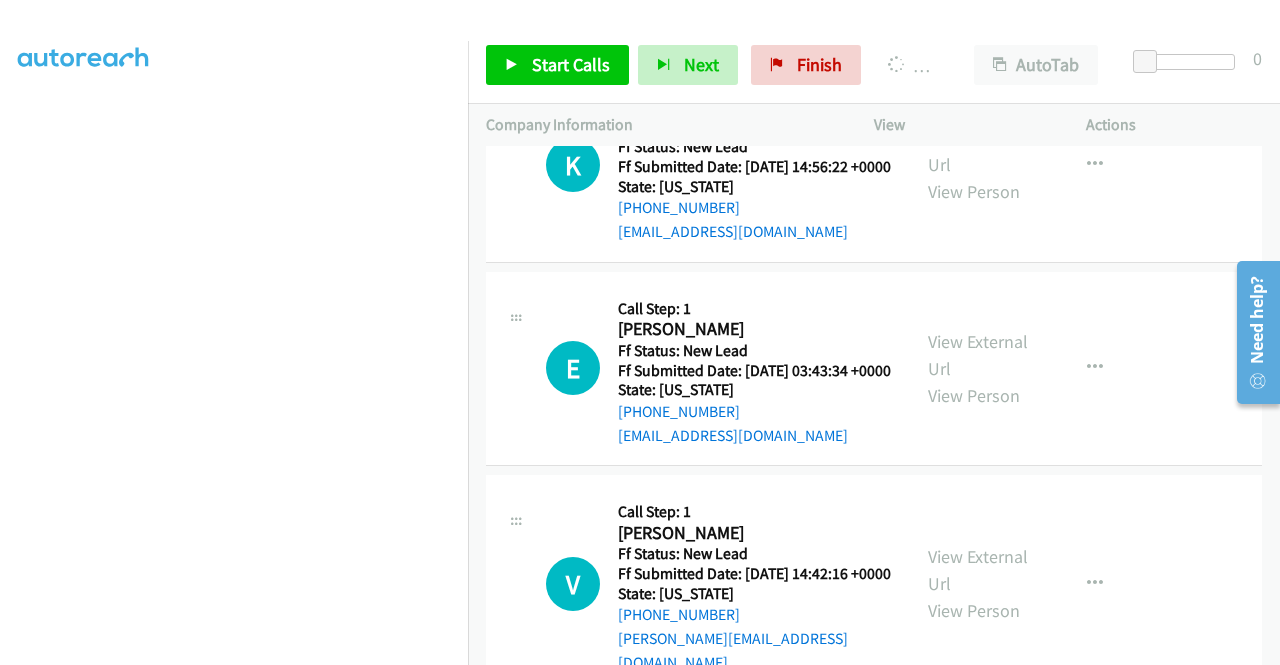scroll, scrollTop: 2484, scrollLeft: 0, axis: vertical 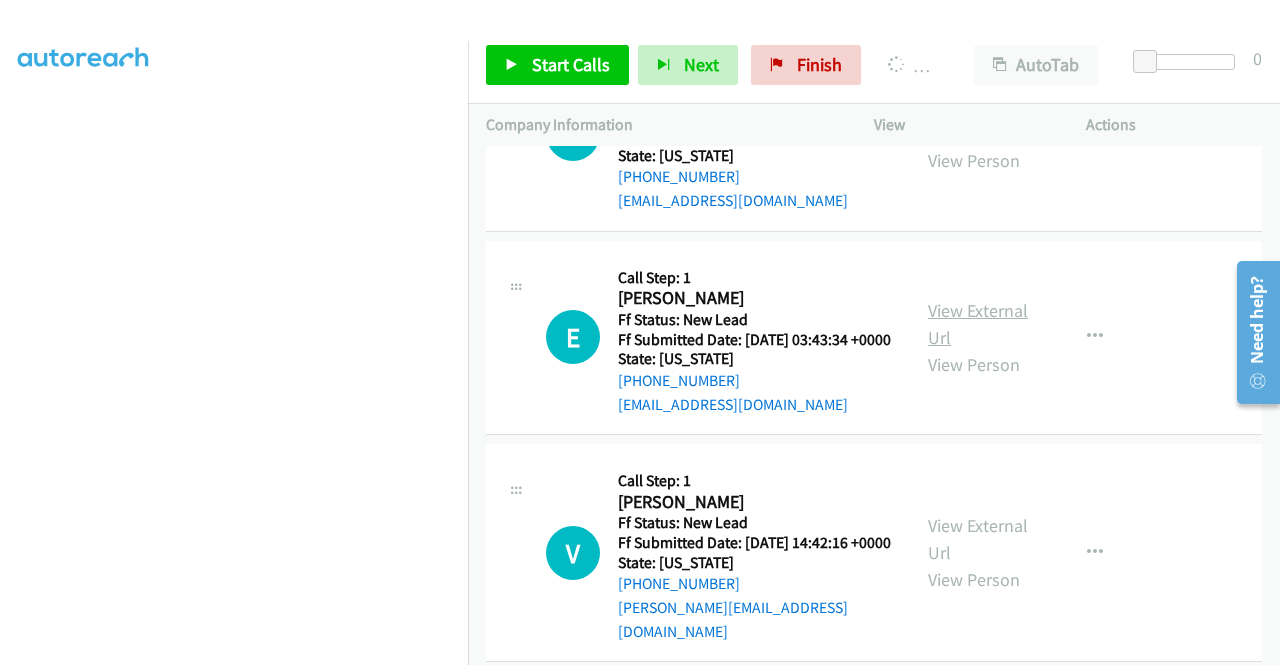 click on "View External Url" at bounding box center (978, 324) 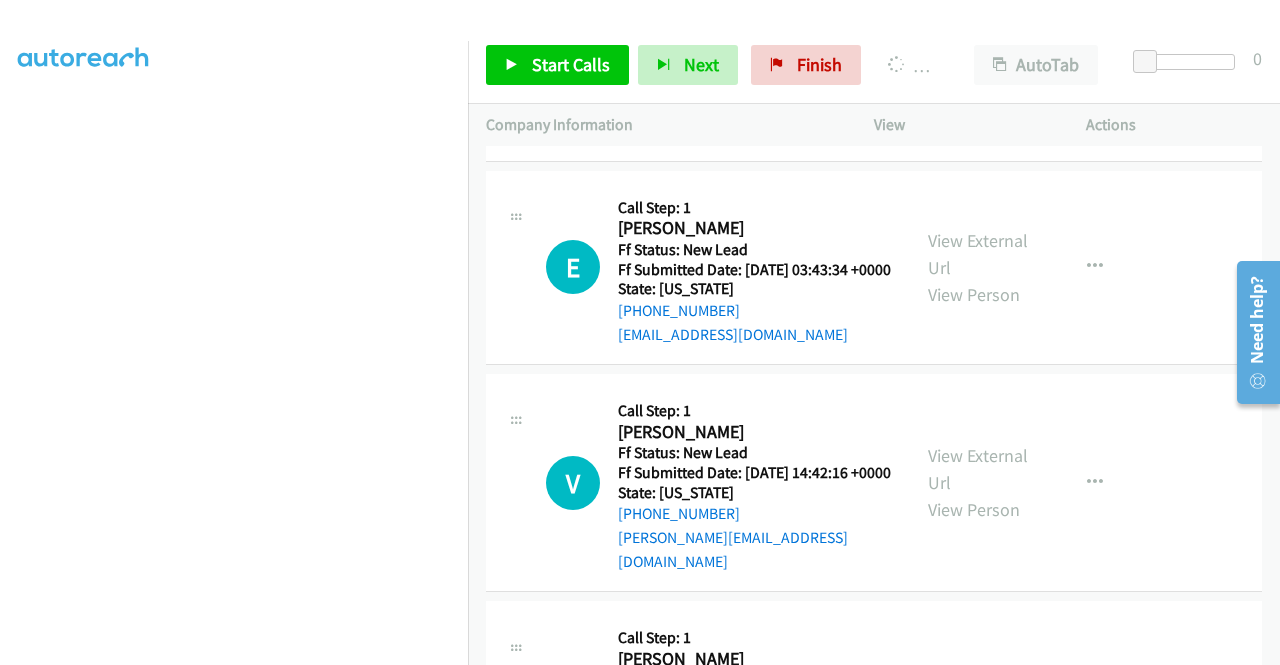 scroll, scrollTop: 2584, scrollLeft: 0, axis: vertical 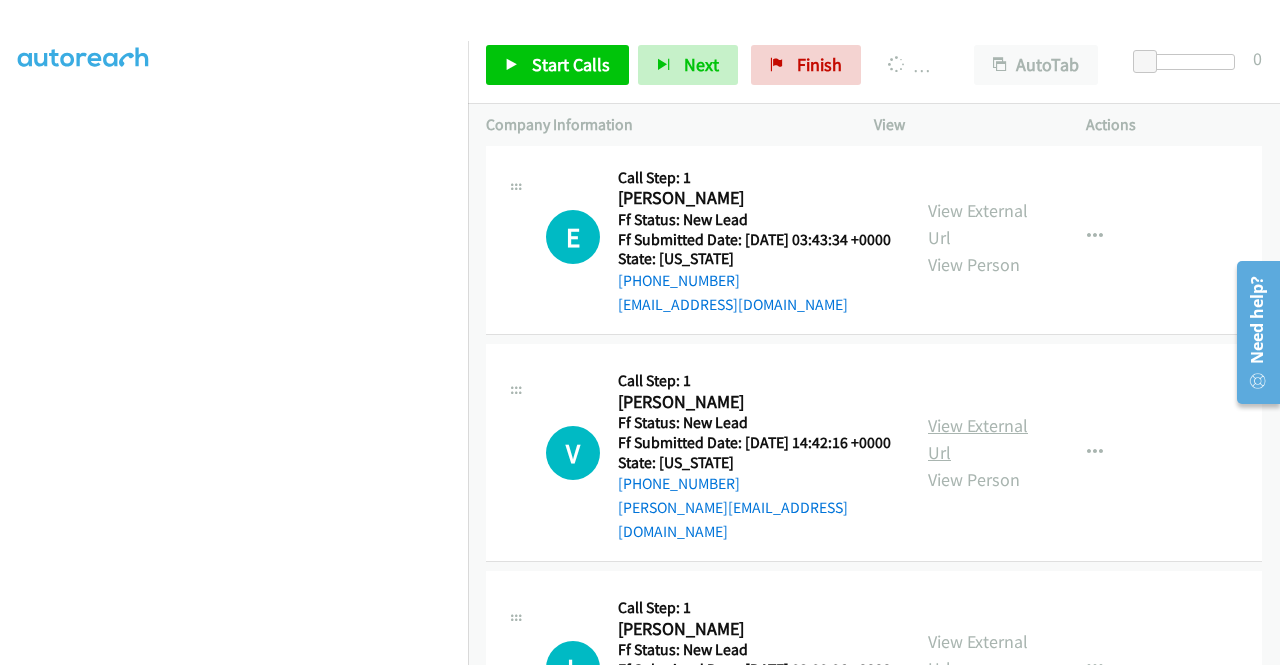 click on "View External Url" at bounding box center [978, 439] 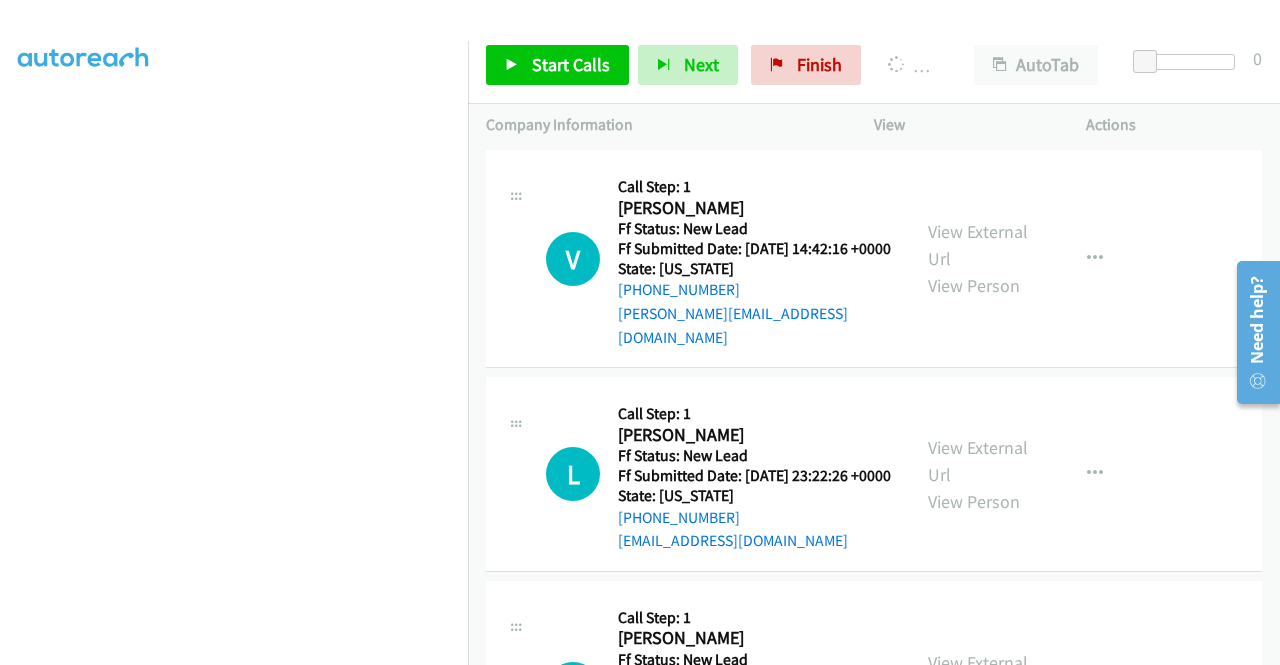 scroll, scrollTop: 2784, scrollLeft: 0, axis: vertical 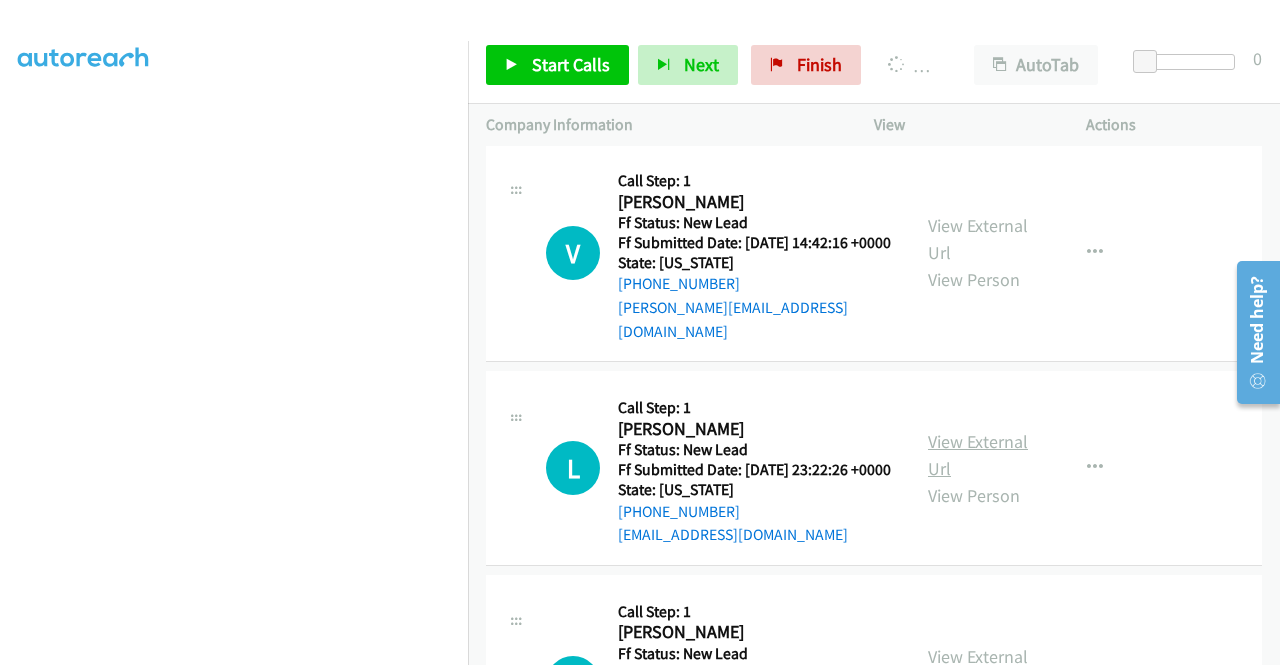 click on "View External Url" at bounding box center [978, 455] 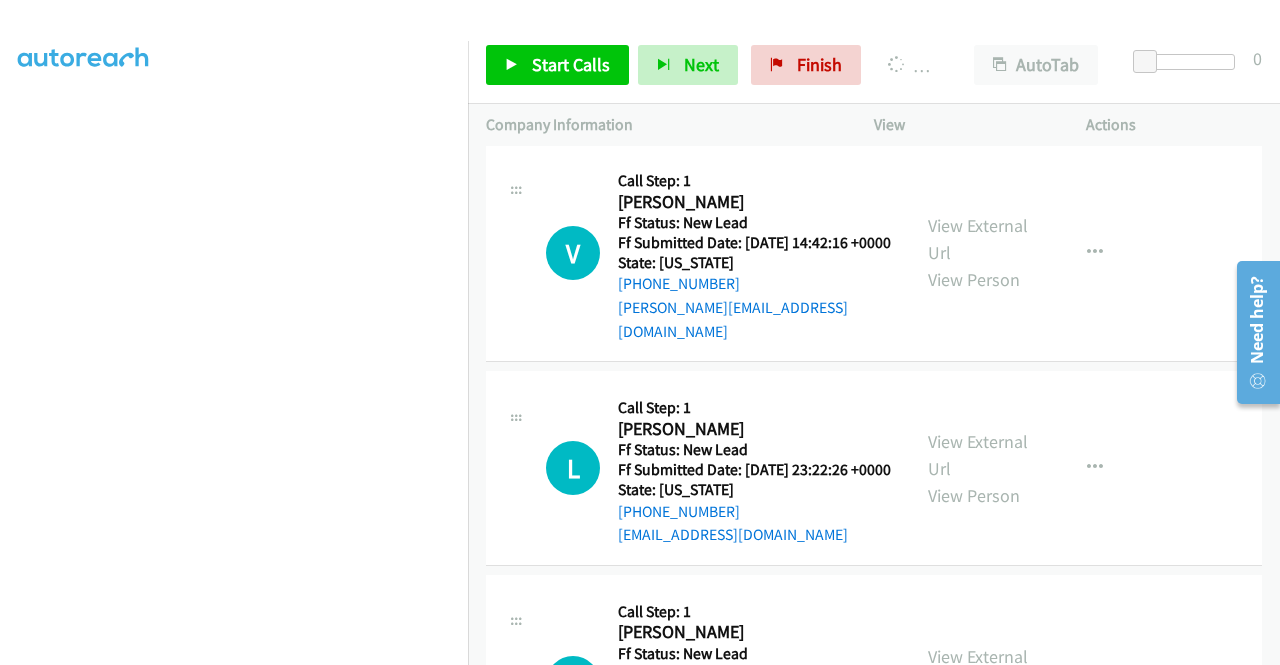 scroll, scrollTop: 2984, scrollLeft: 0, axis: vertical 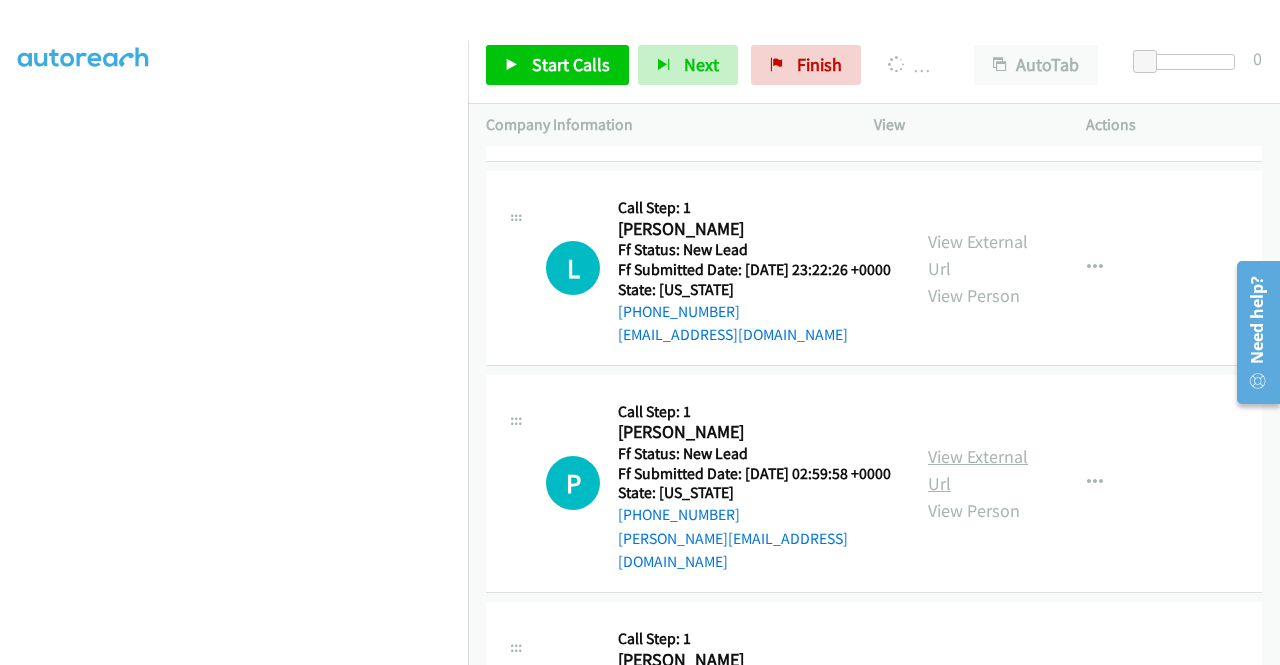 click on "View External Url" at bounding box center (978, 470) 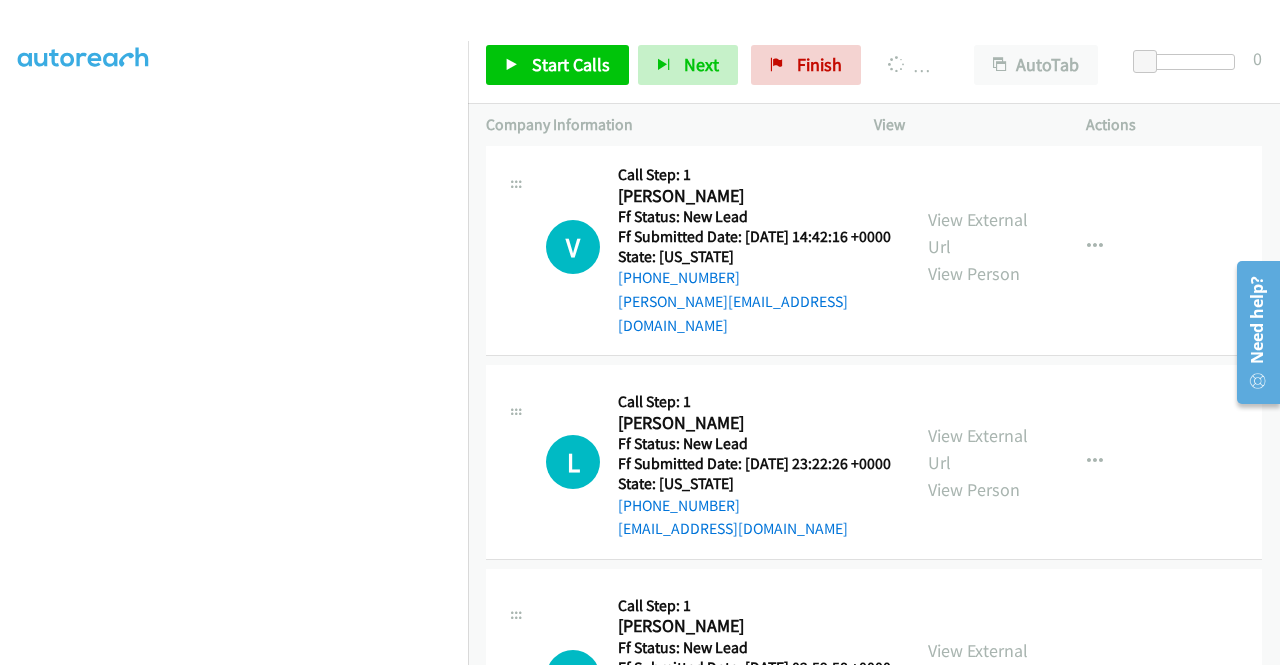 scroll, scrollTop: 2784, scrollLeft: 0, axis: vertical 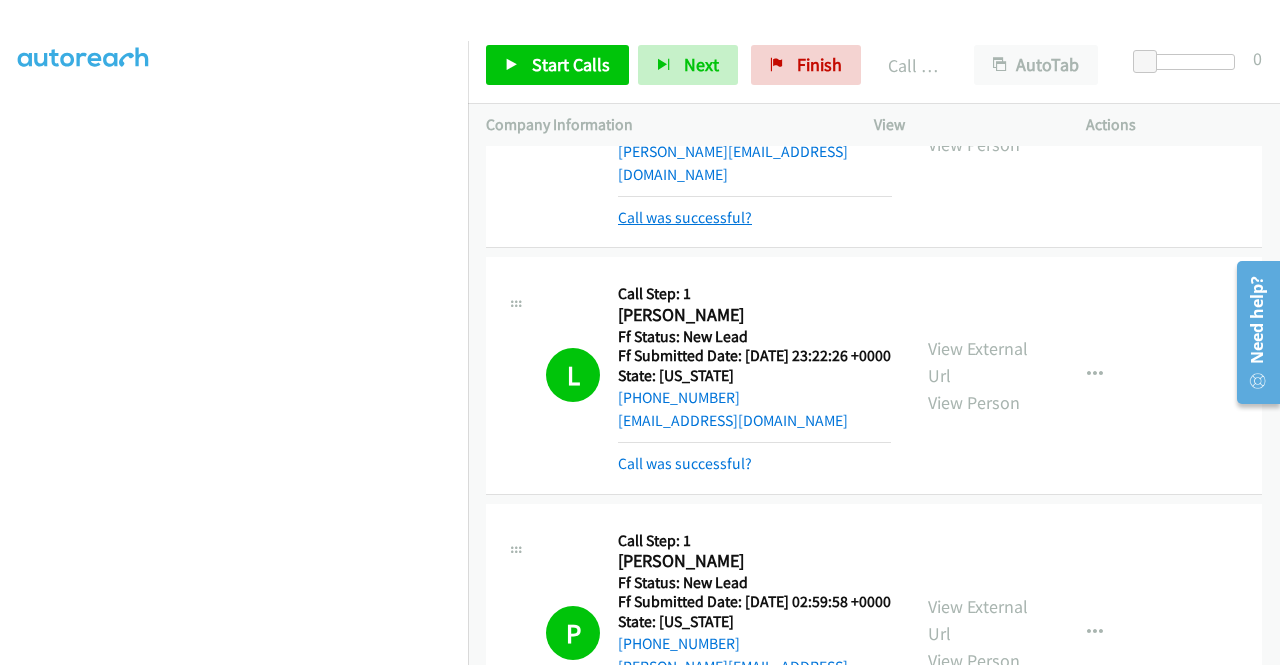 click on "Call was successful?" at bounding box center [685, 217] 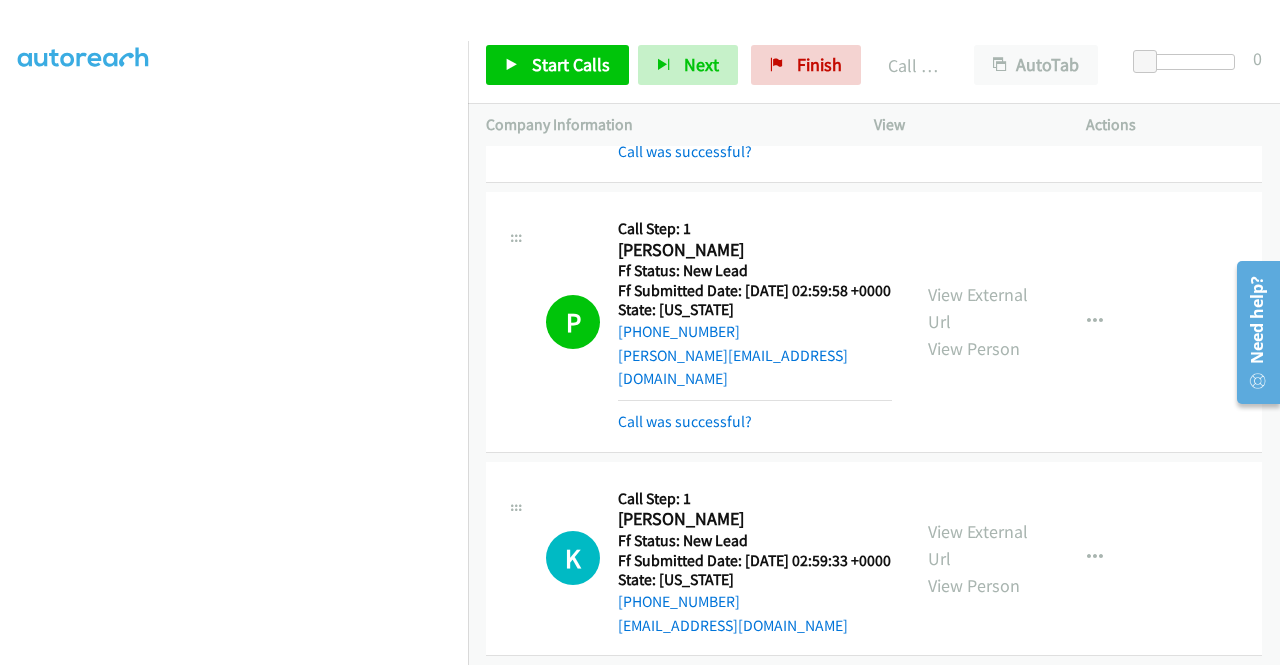 scroll, scrollTop: 3411, scrollLeft: 0, axis: vertical 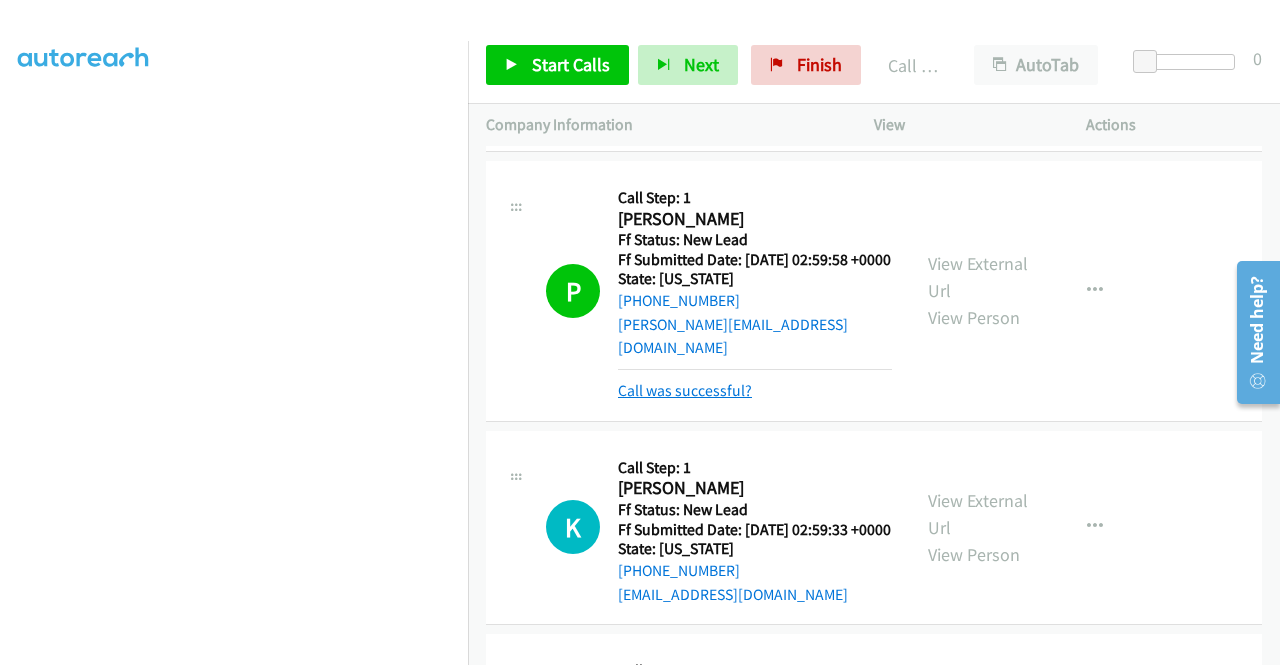 click on "Call was successful?" at bounding box center [685, 390] 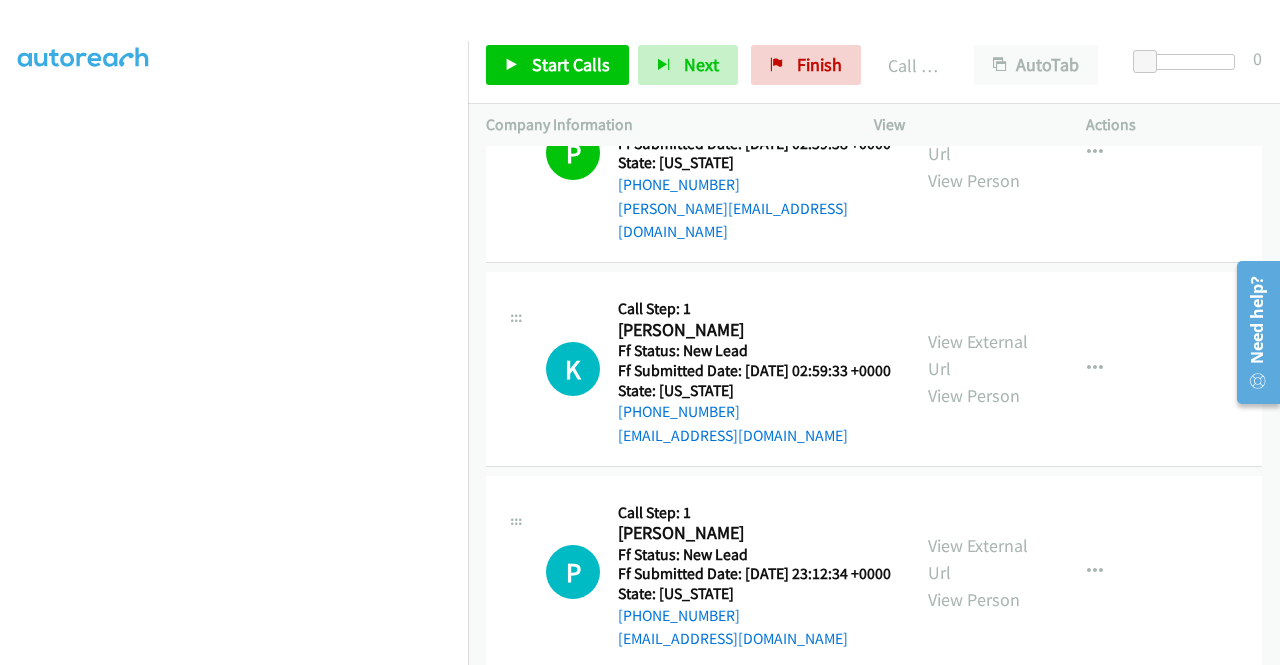 scroll, scrollTop: 3711, scrollLeft: 0, axis: vertical 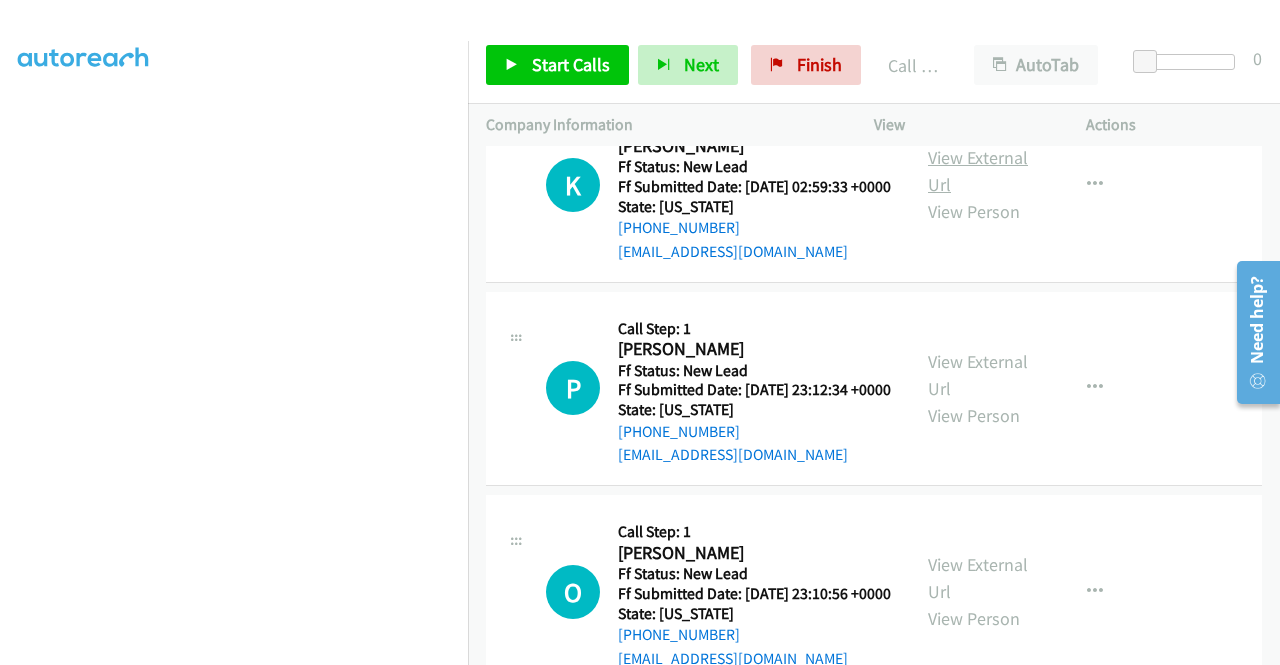 click on "View External Url" at bounding box center (978, 171) 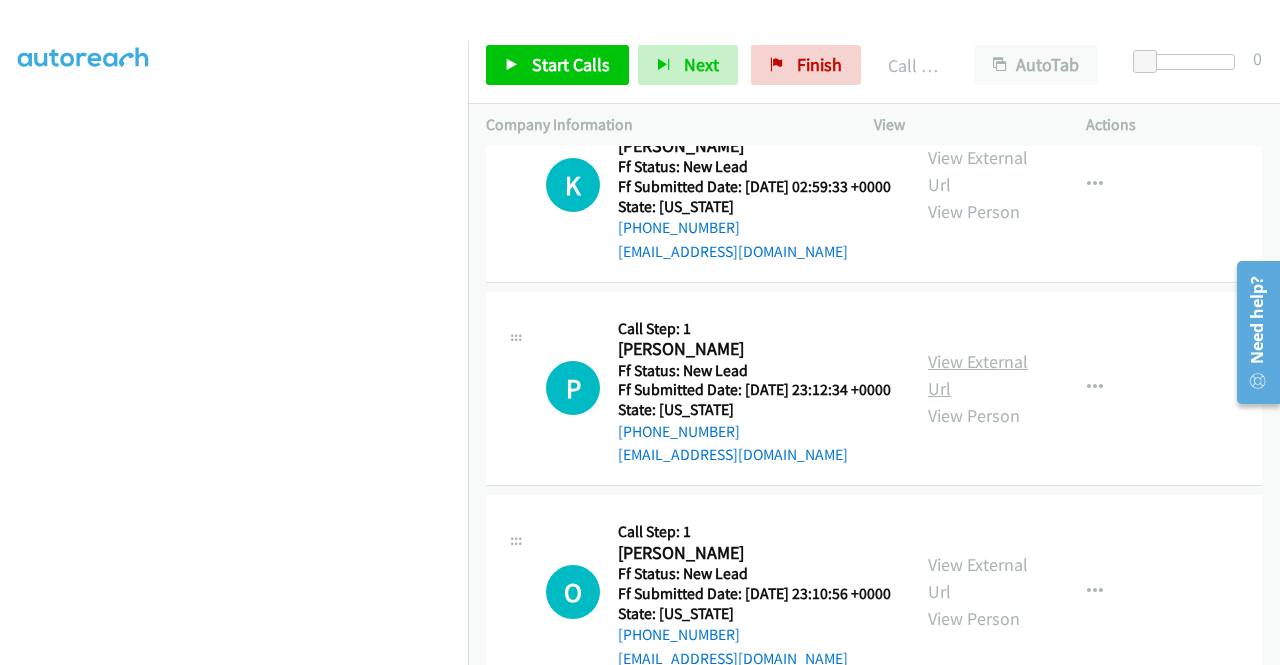 click on "View External Url" at bounding box center [978, 375] 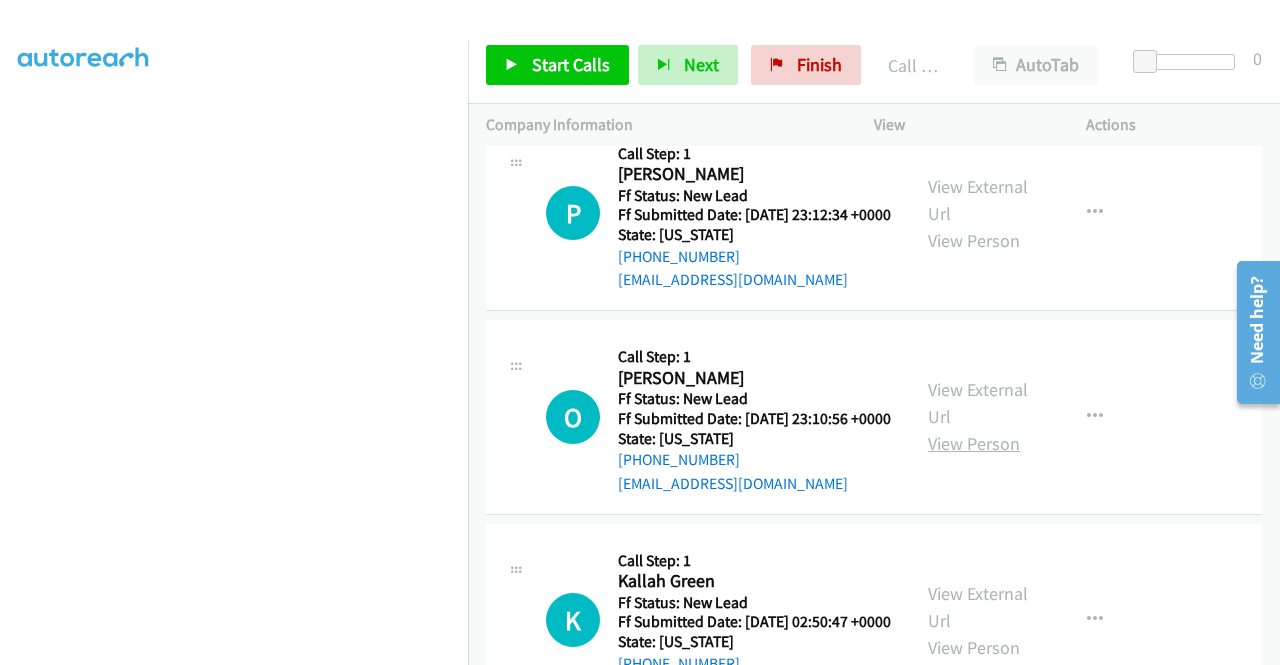 scroll, scrollTop: 4011, scrollLeft: 0, axis: vertical 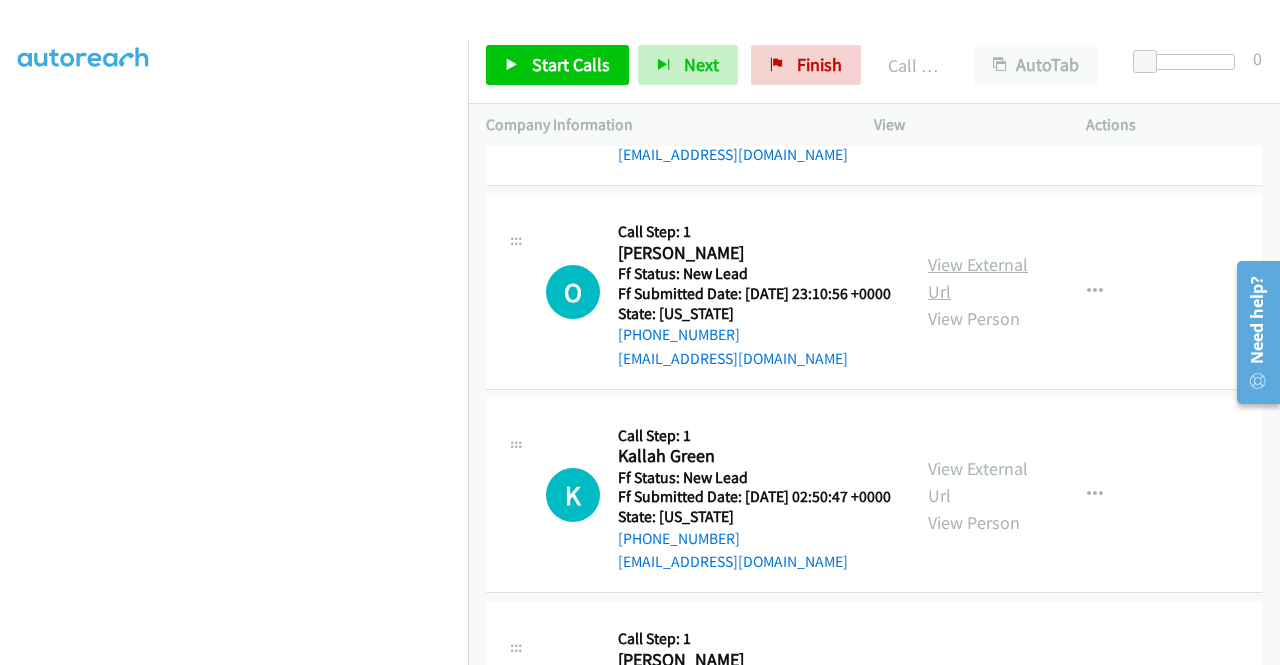 click on "View External Url" at bounding box center (978, 278) 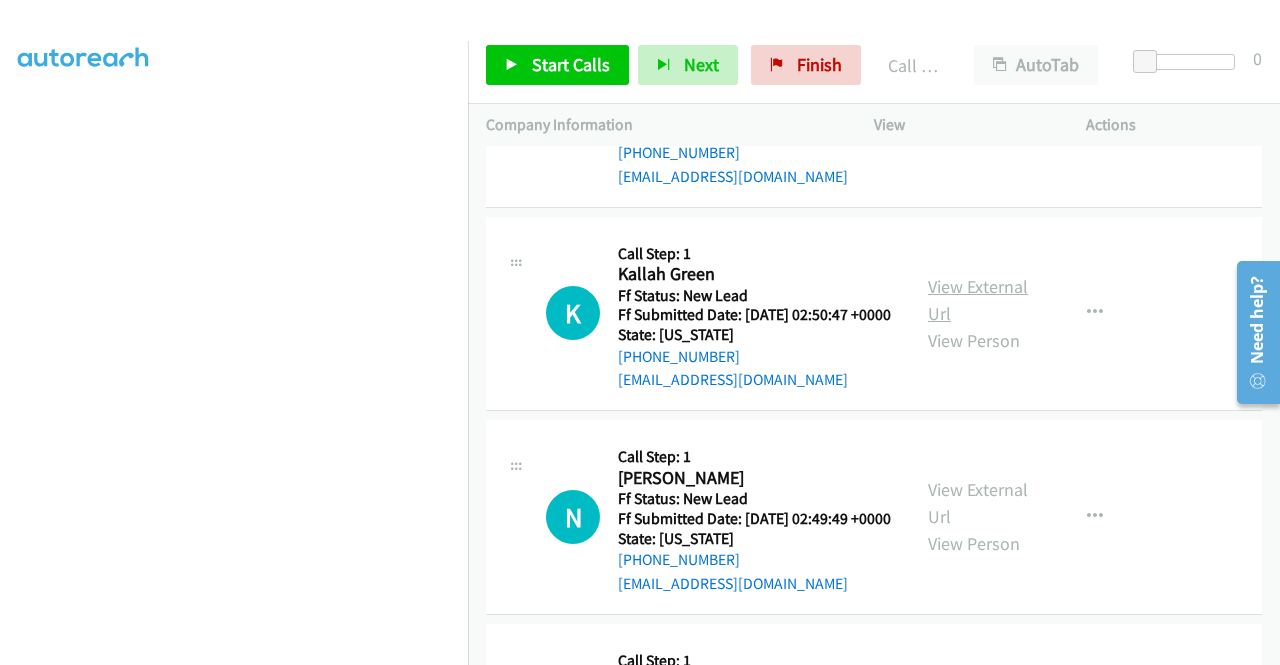scroll, scrollTop: 4211, scrollLeft: 0, axis: vertical 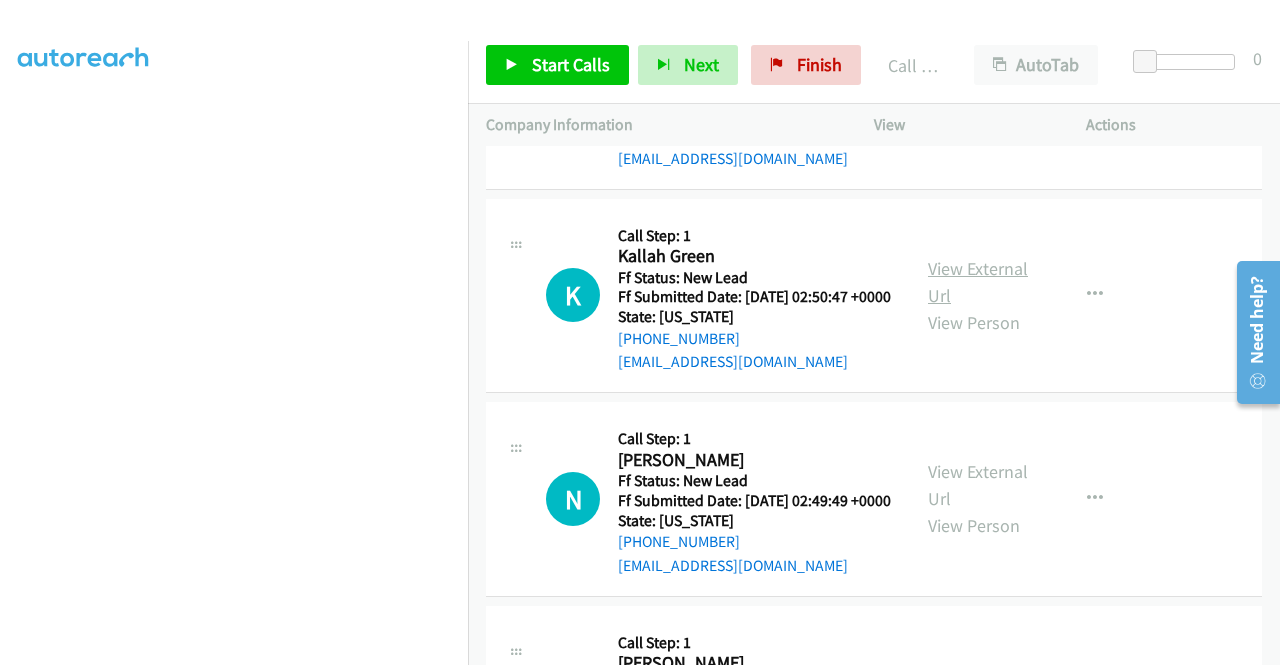 click on "View External Url" at bounding box center (978, 282) 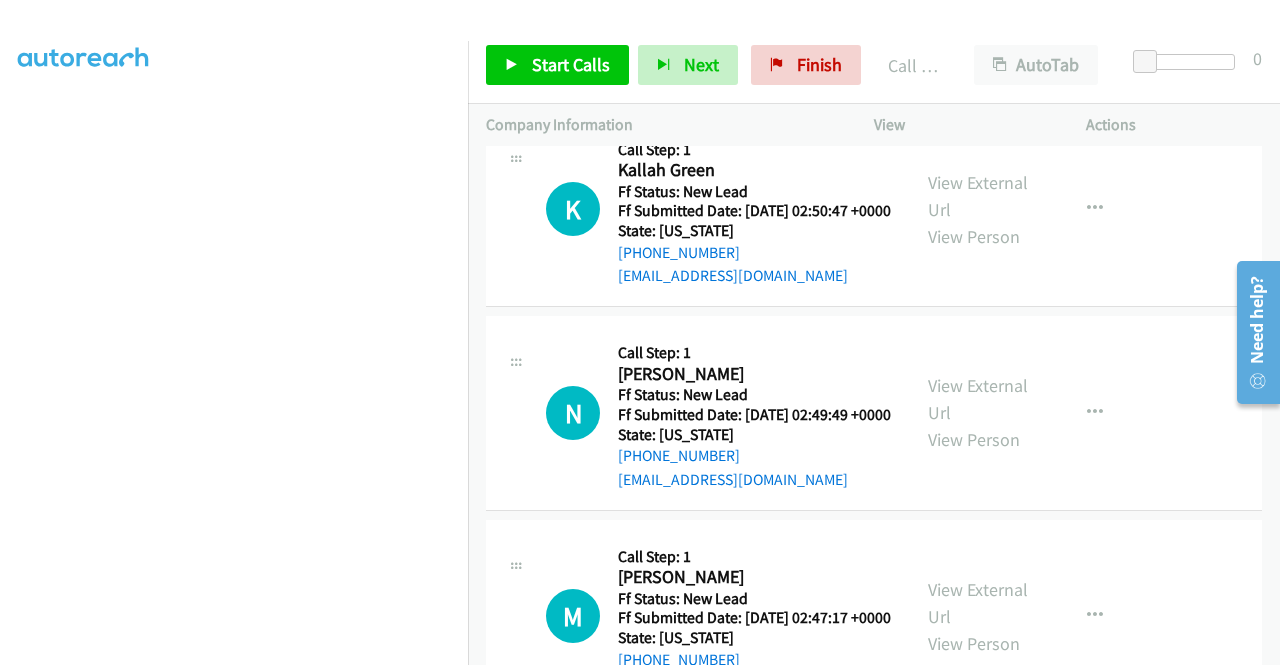 scroll, scrollTop: 4411, scrollLeft: 0, axis: vertical 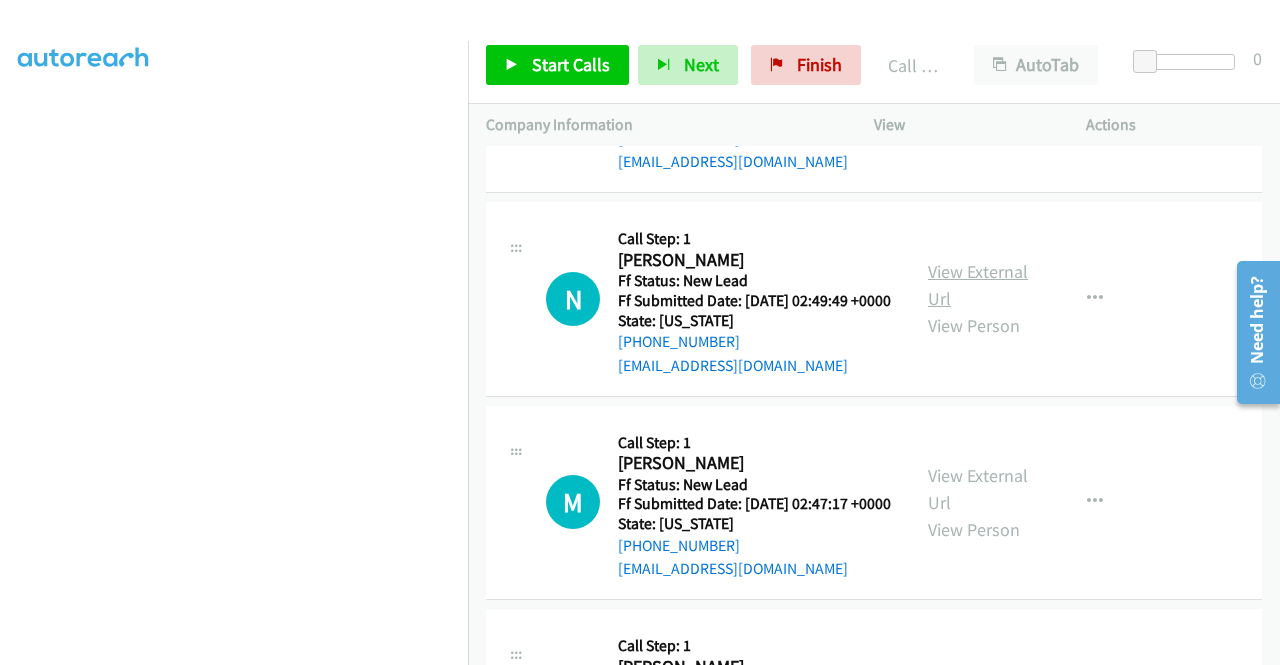 click on "View External Url" at bounding box center [978, 285] 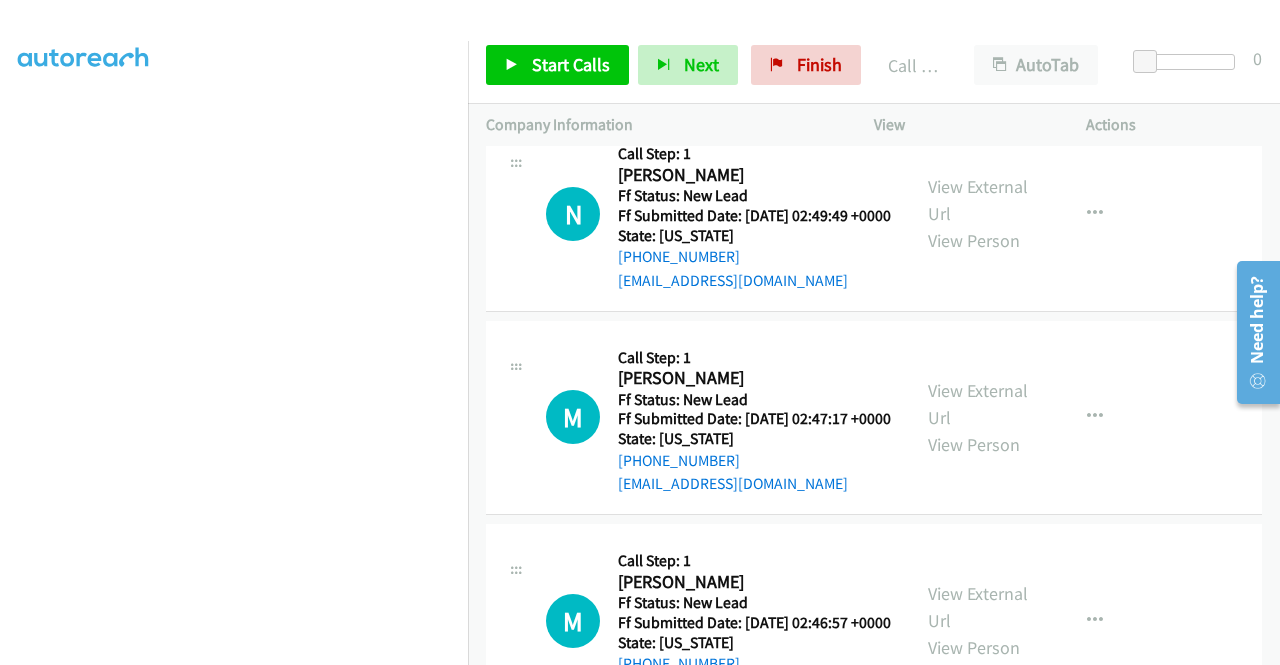 scroll, scrollTop: 4611, scrollLeft: 0, axis: vertical 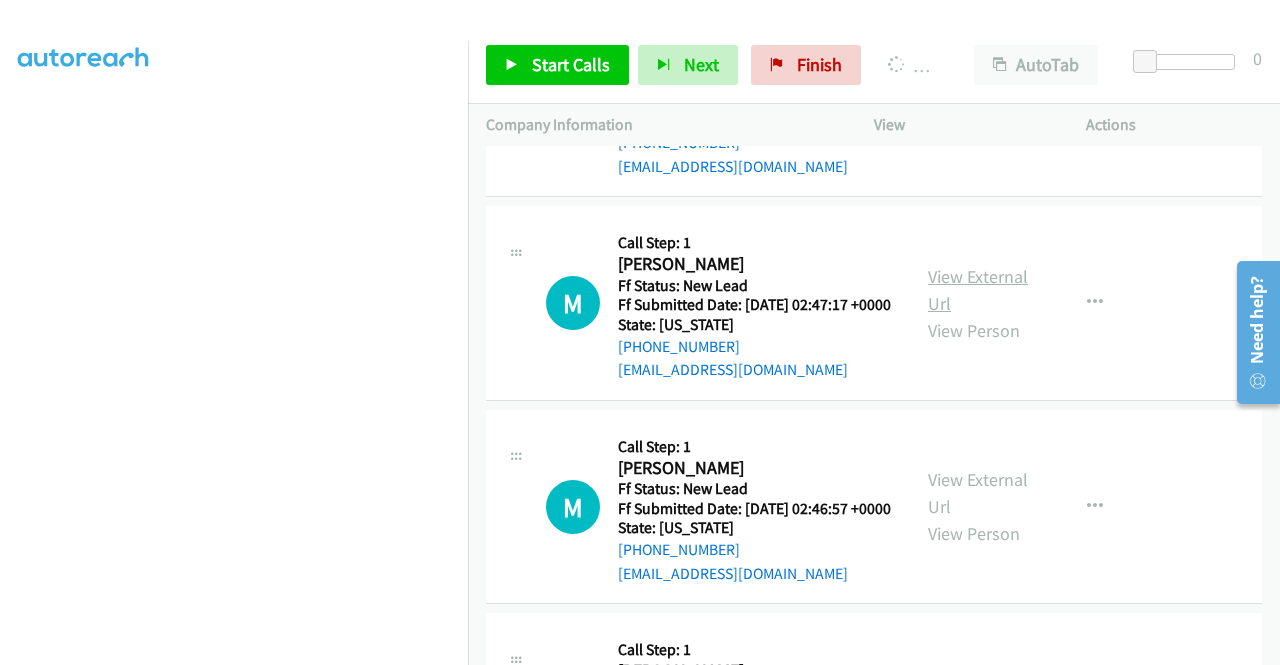 click on "View External Url" at bounding box center [978, 290] 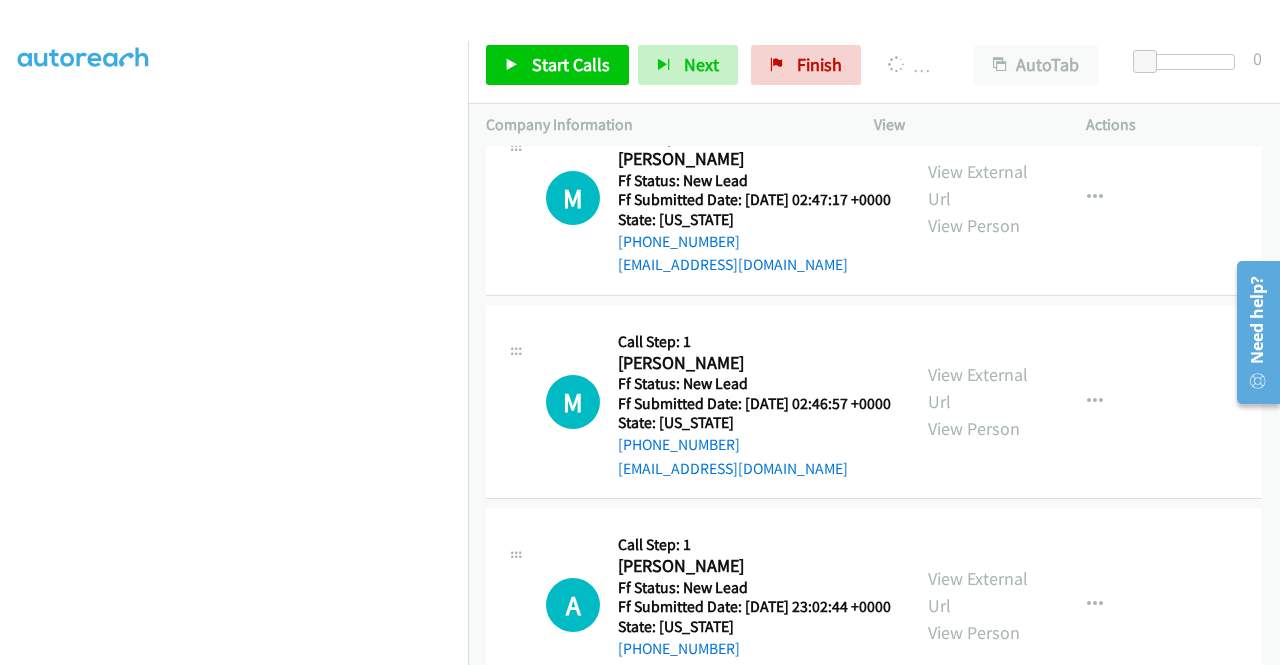 scroll, scrollTop: 4938, scrollLeft: 0, axis: vertical 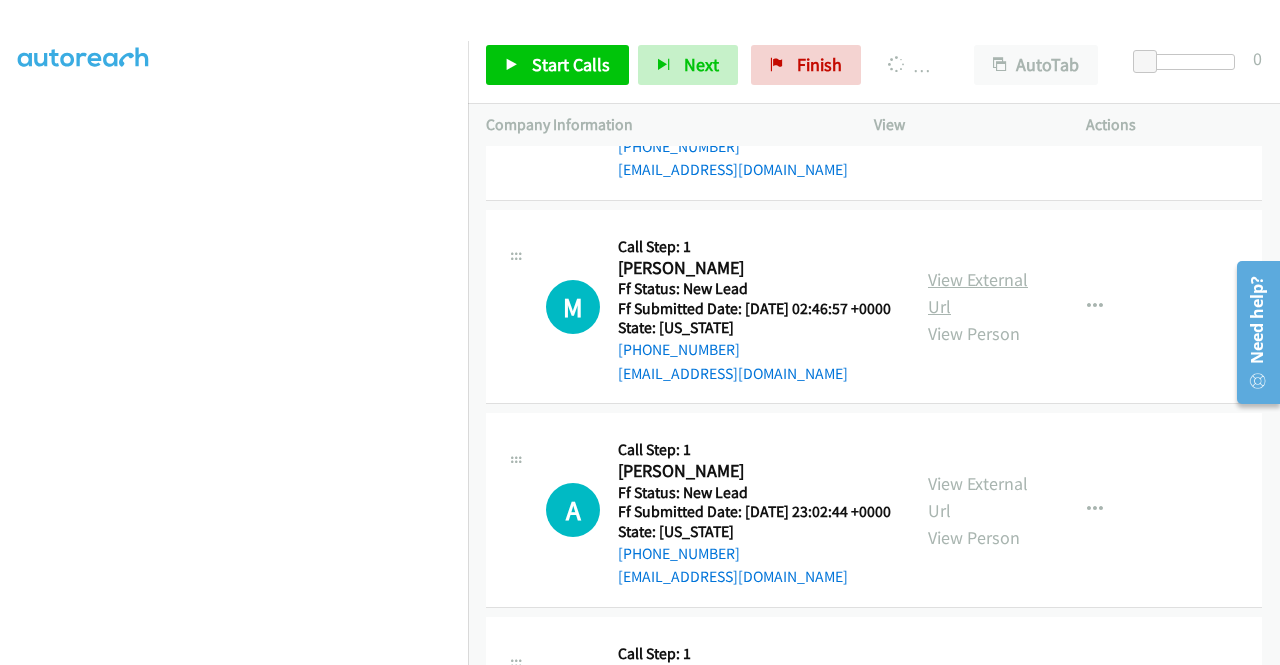 click on "View External Url" at bounding box center (978, 293) 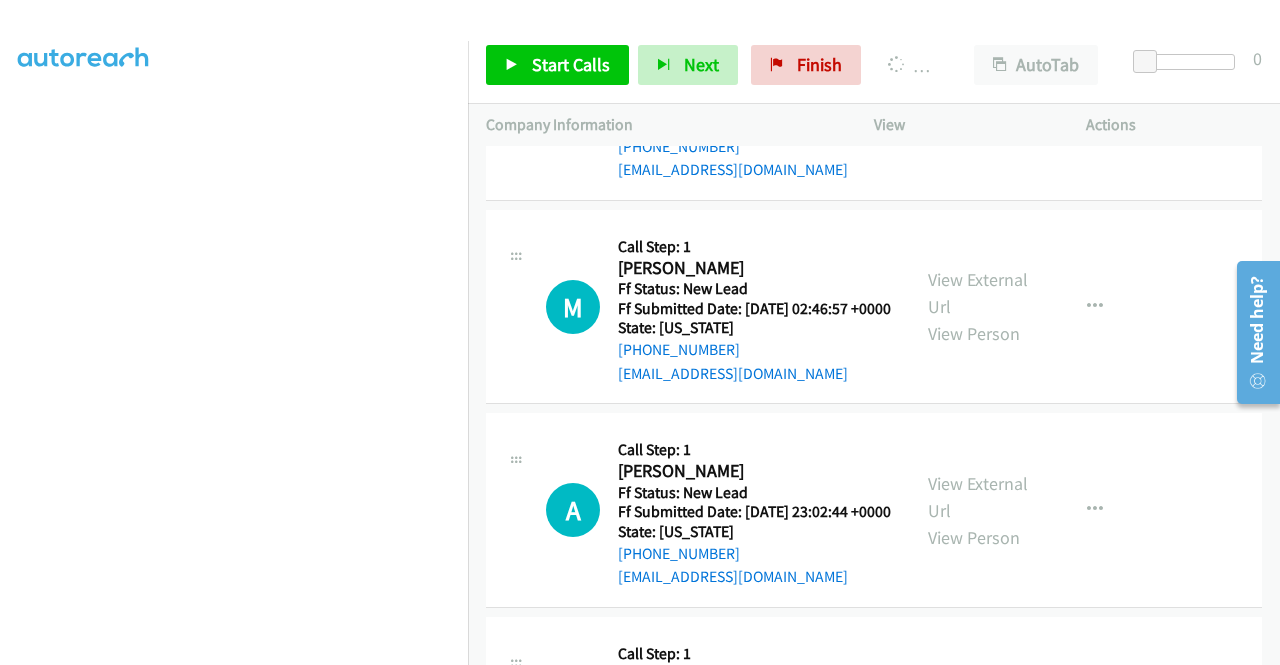 scroll, scrollTop: 5138, scrollLeft: 0, axis: vertical 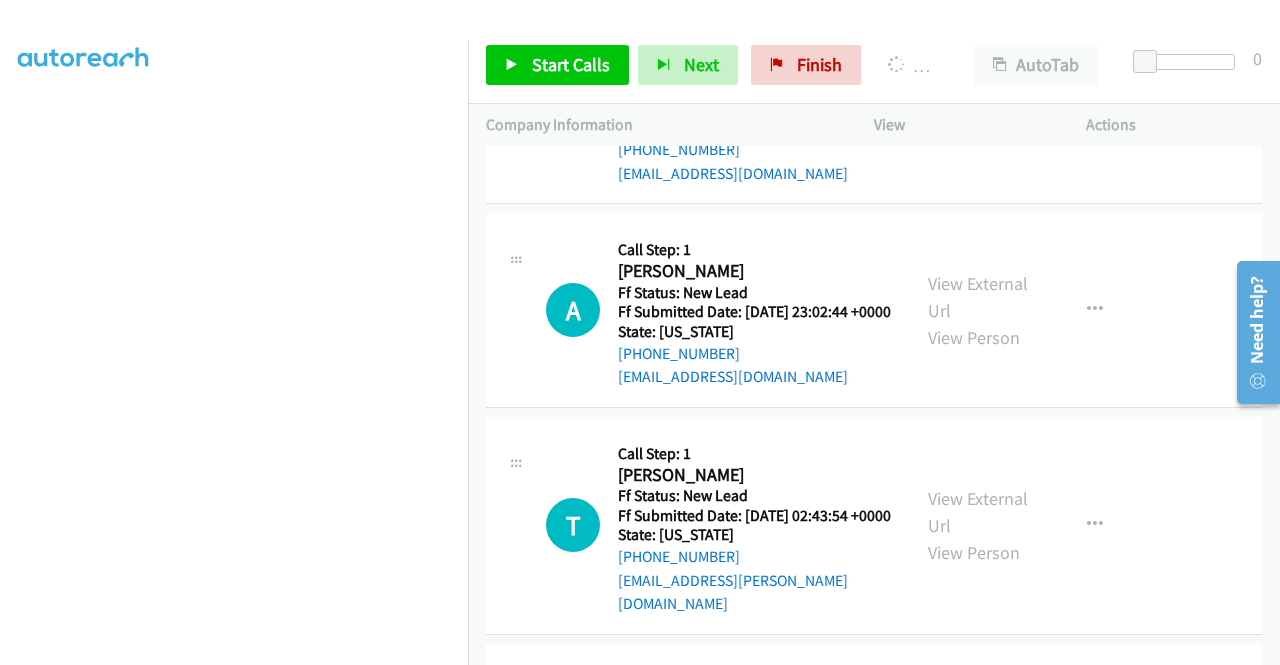 click on "View External Url
View Person" at bounding box center (980, 310) 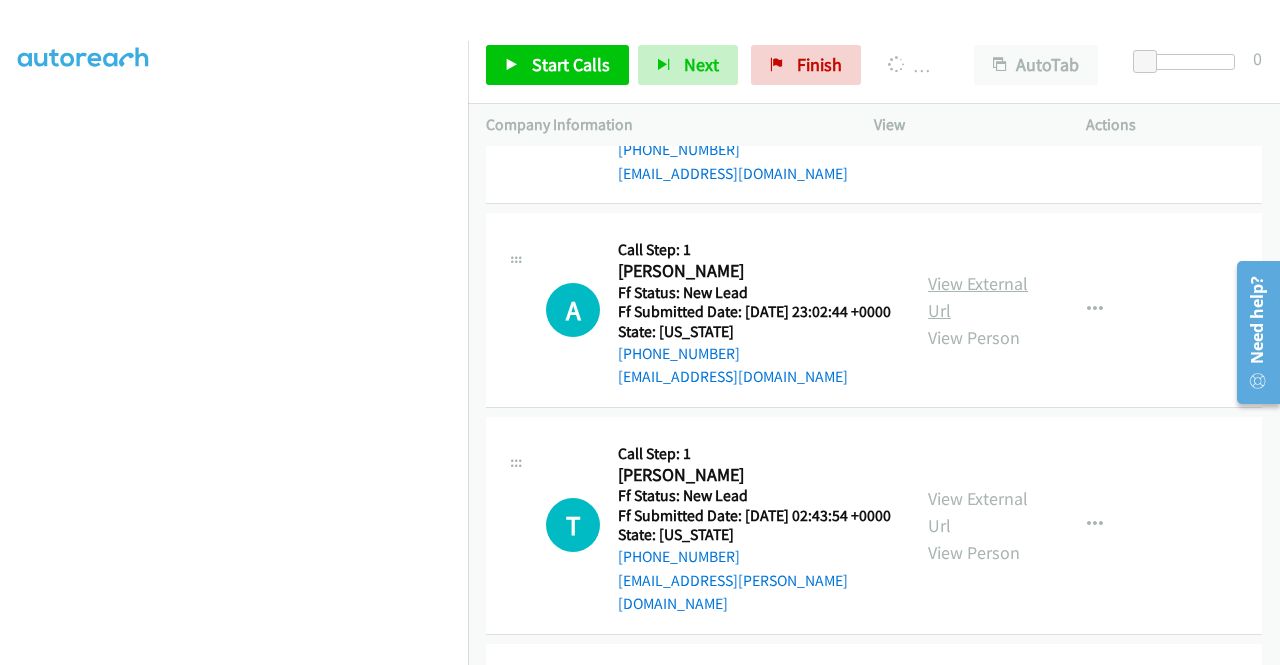 click on "View External Url" at bounding box center [978, 297] 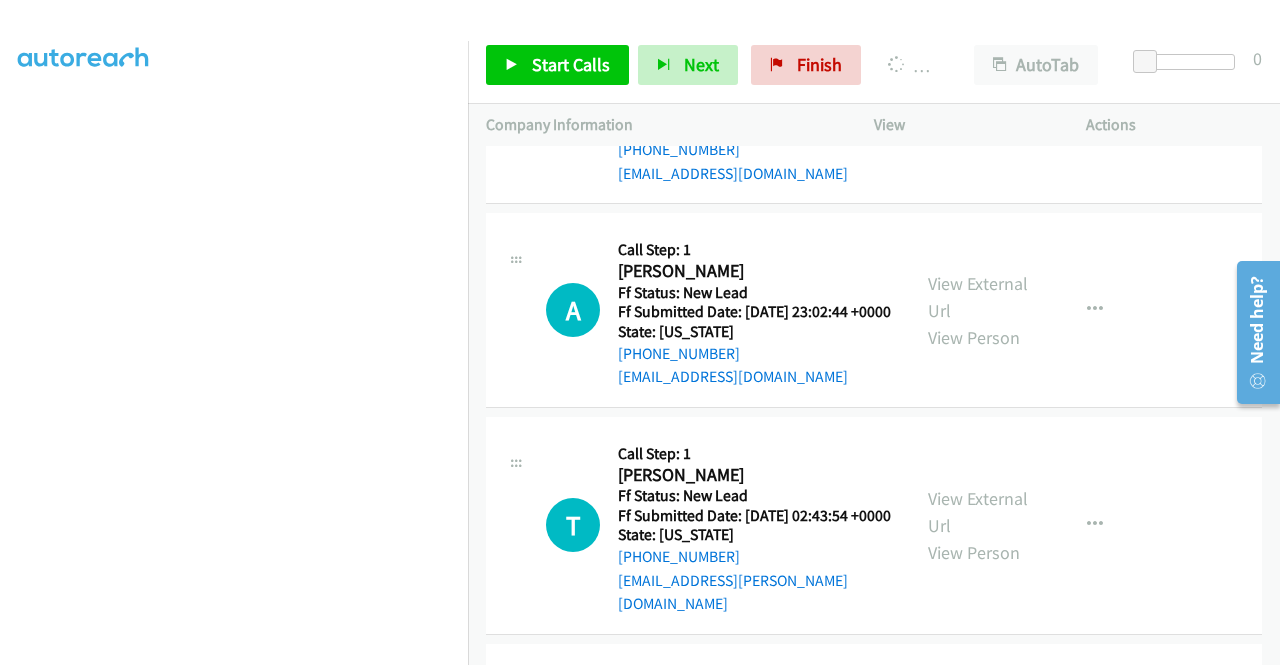 scroll, scrollTop: 5338, scrollLeft: 0, axis: vertical 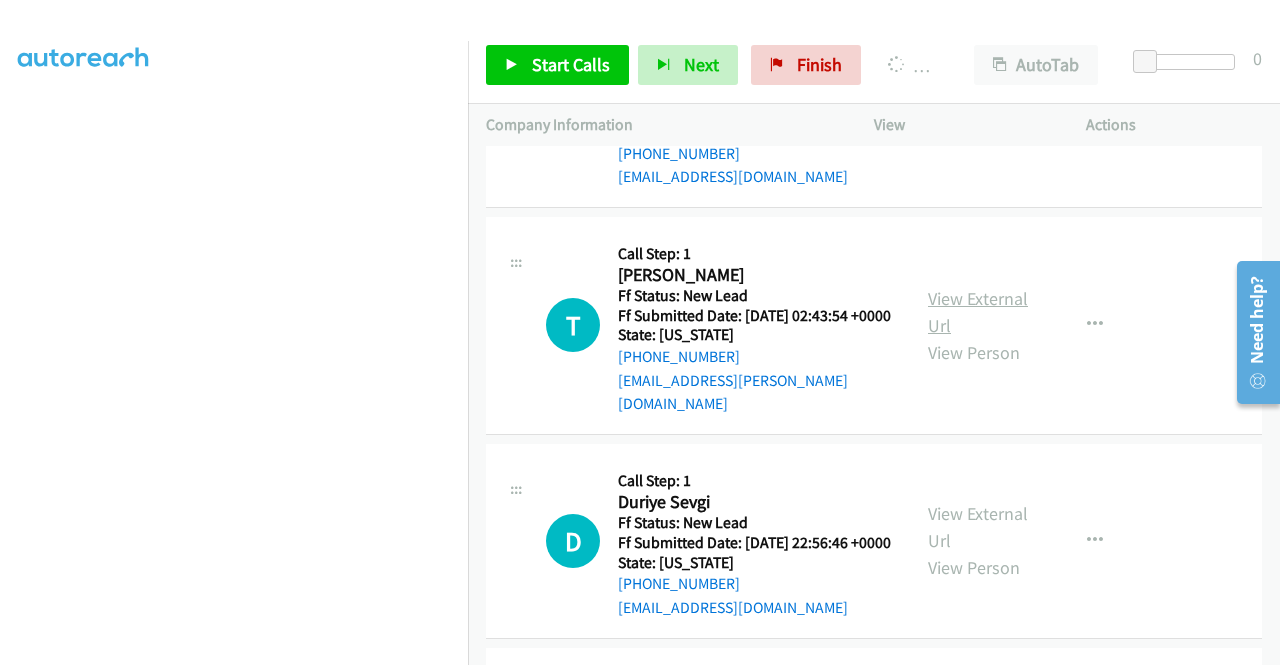 click on "View External Url" at bounding box center (978, 312) 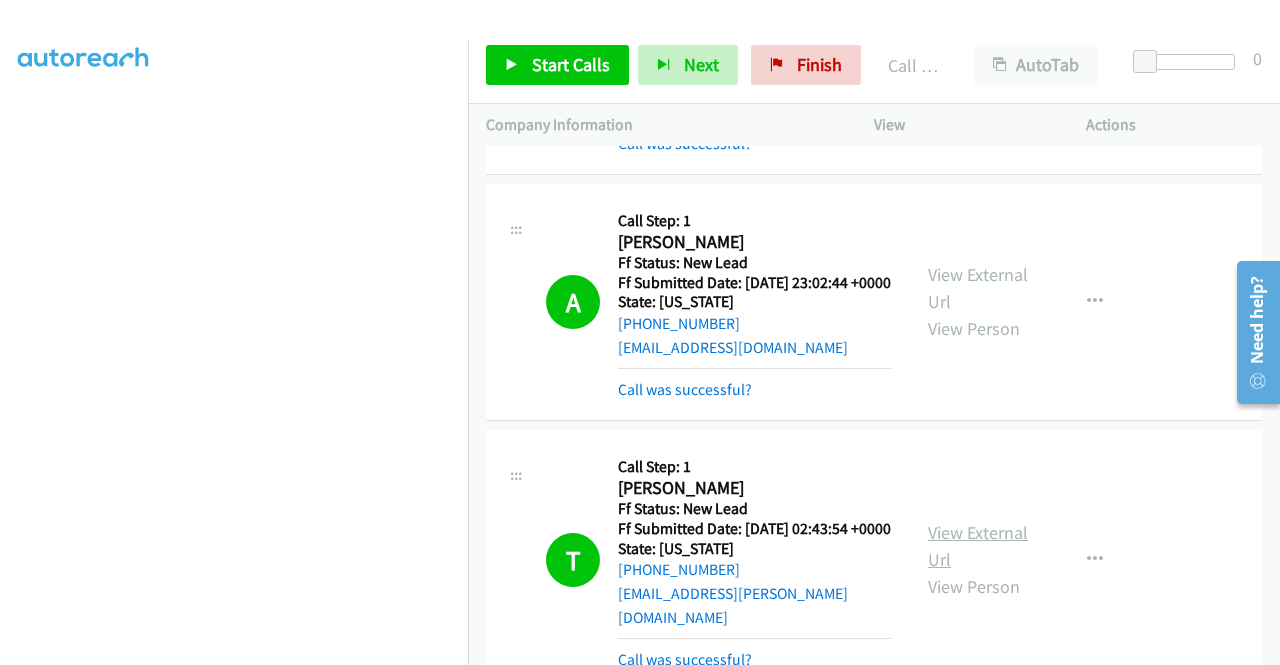 scroll, scrollTop: 456, scrollLeft: 0, axis: vertical 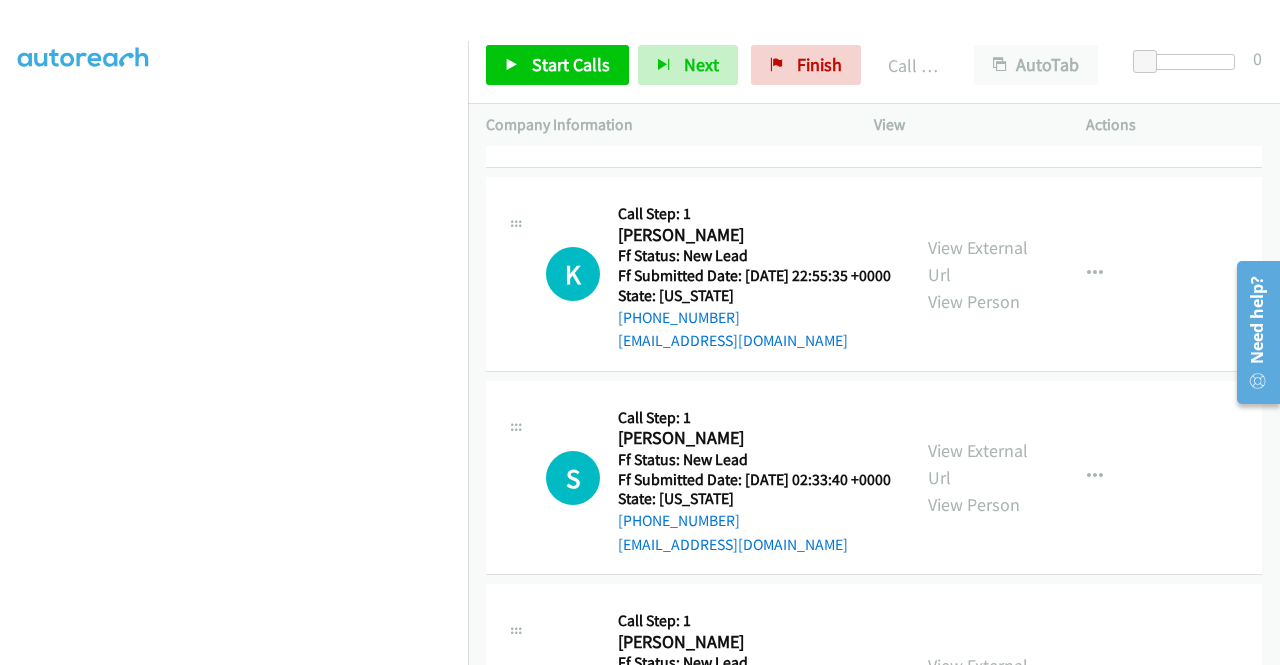click on "View External Url" at bounding box center [978, 57] 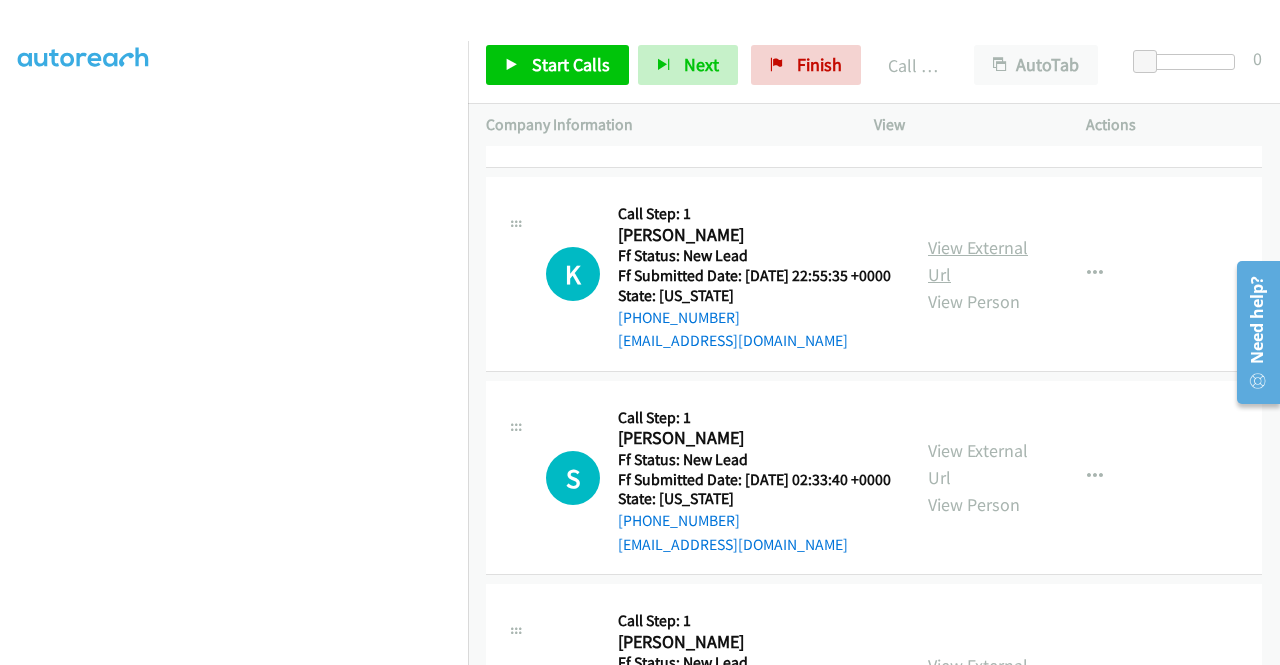 click on "View External Url" at bounding box center (978, 261) 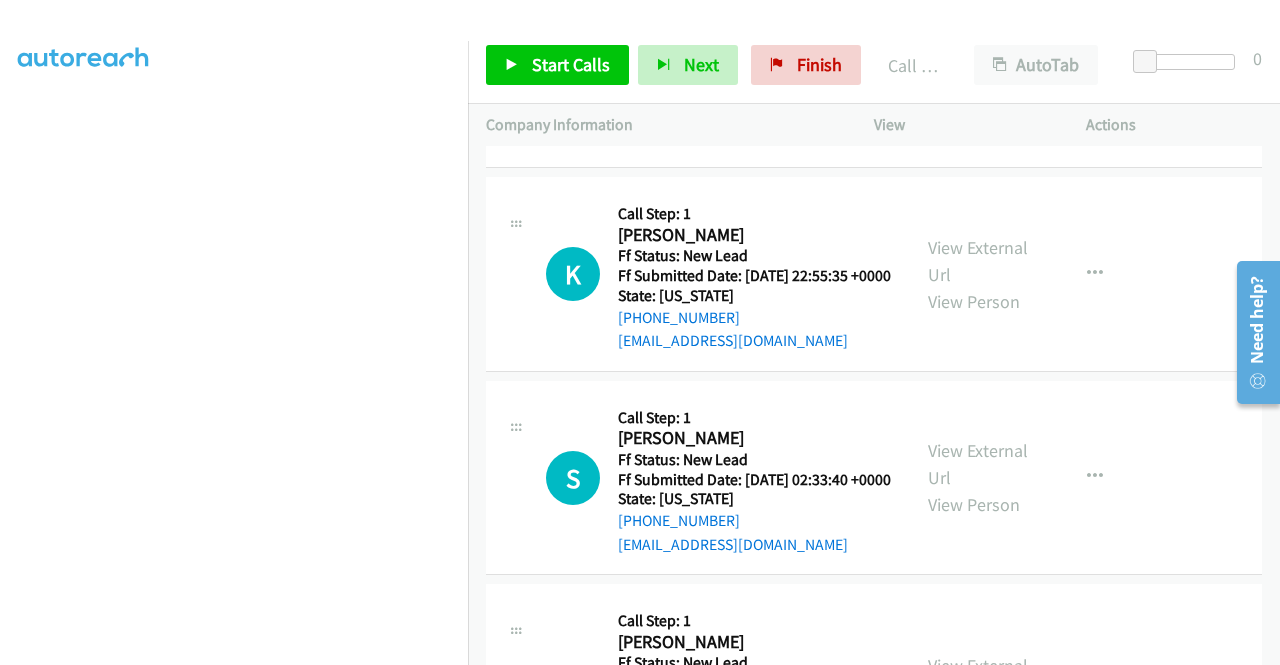 scroll, scrollTop: 6264, scrollLeft: 0, axis: vertical 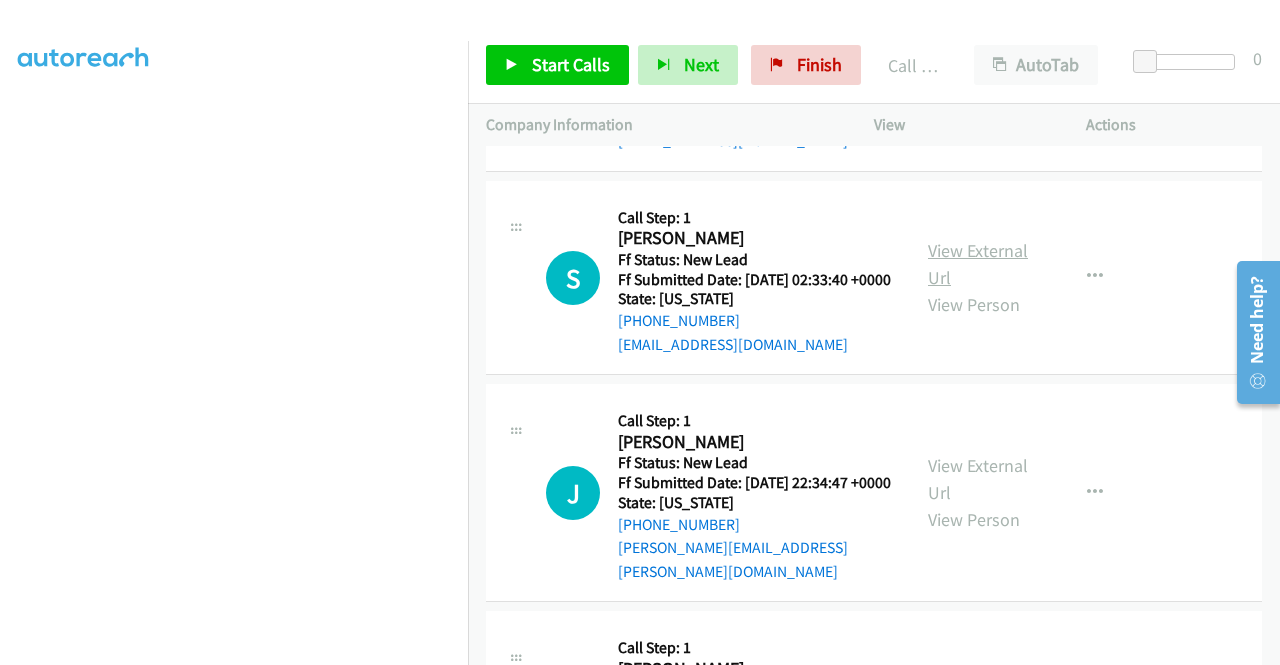 click on "View External Url" at bounding box center (978, 264) 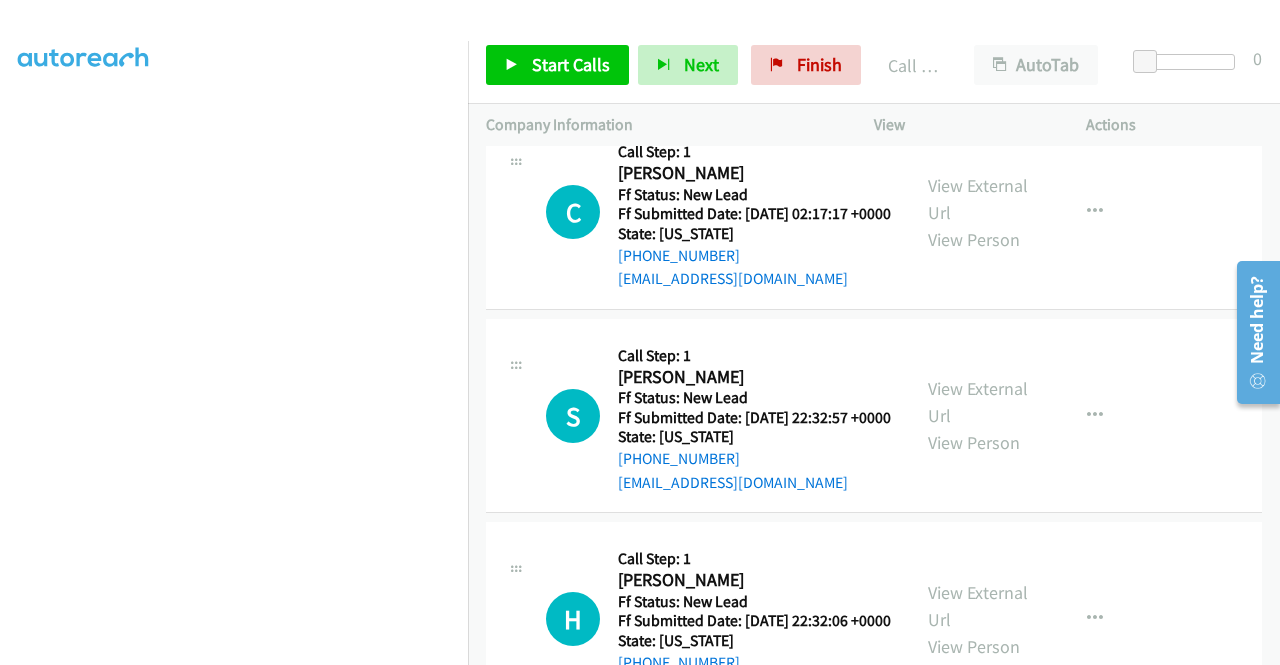 scroll, scrollTop: 6764, scrollLeft: 0, axis: vertical 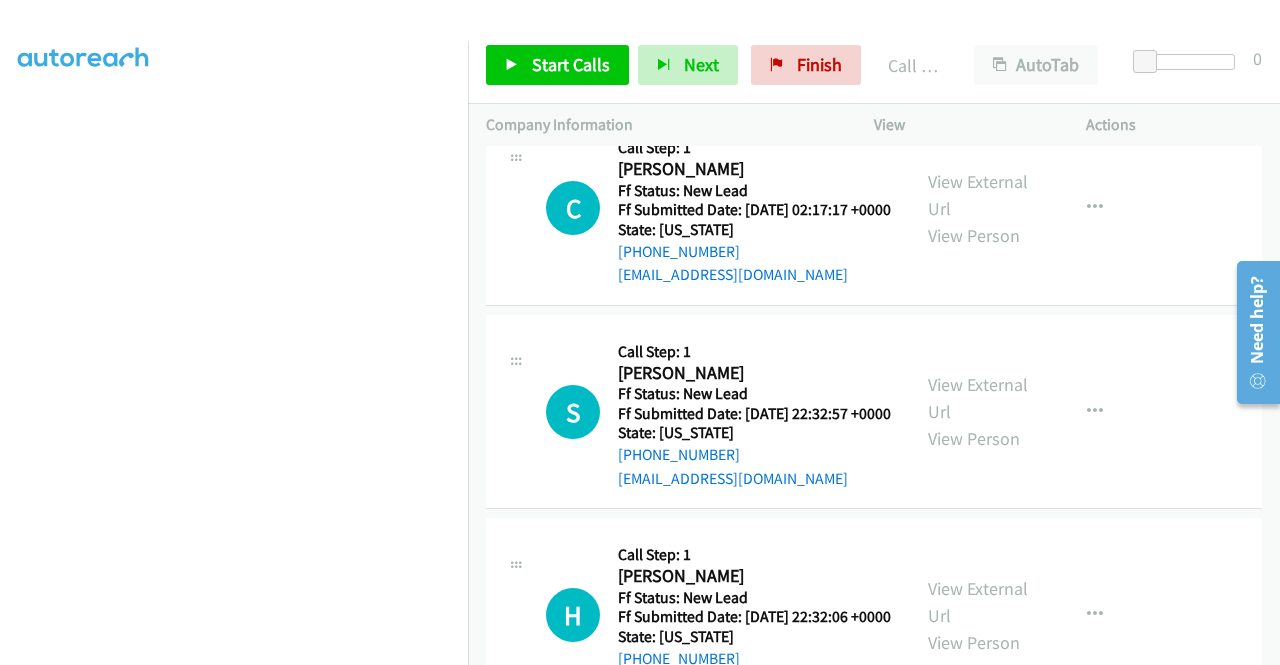 click on "View External Url" at bounding box center [978, -21] 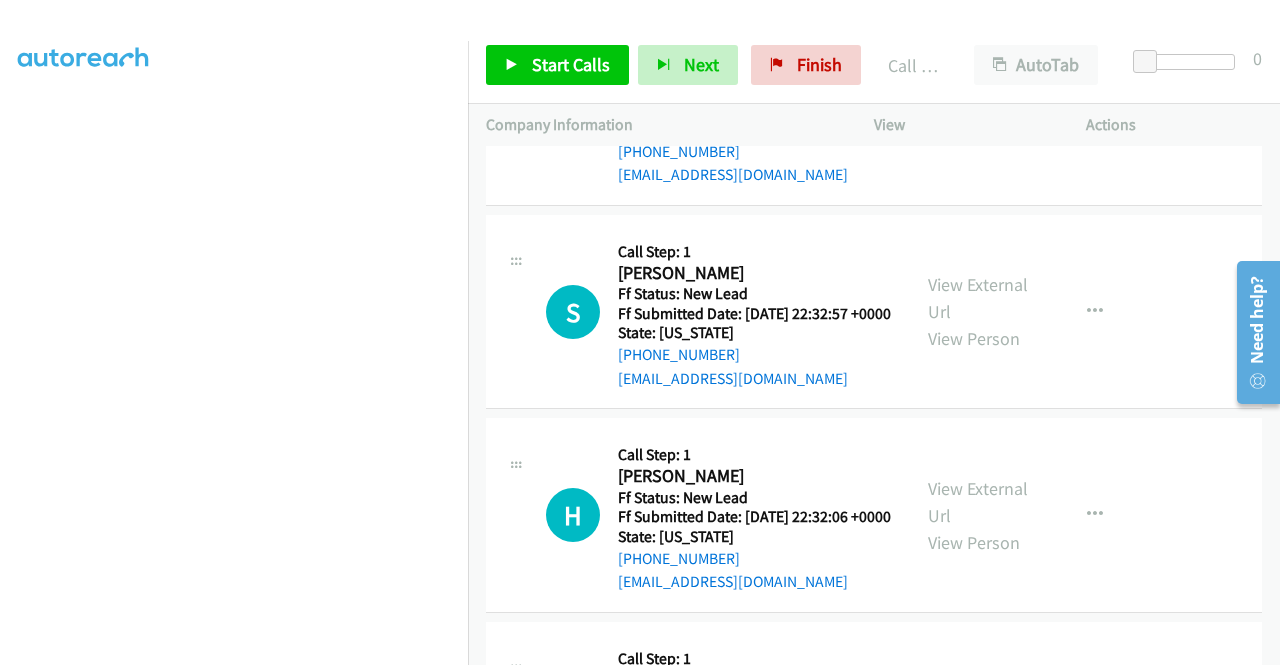 click on "View External Url" at bounding box center (978, 95) 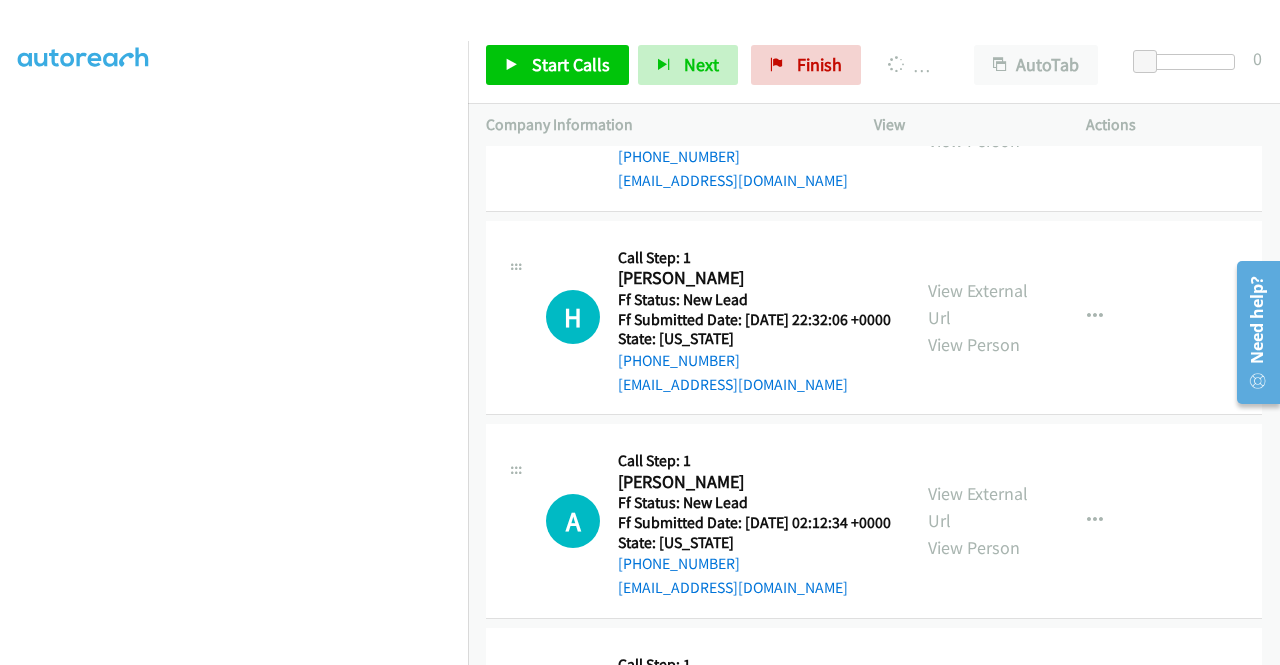 scroll, scrollTop: 7149, scrollLeft: 0, axis: vertical 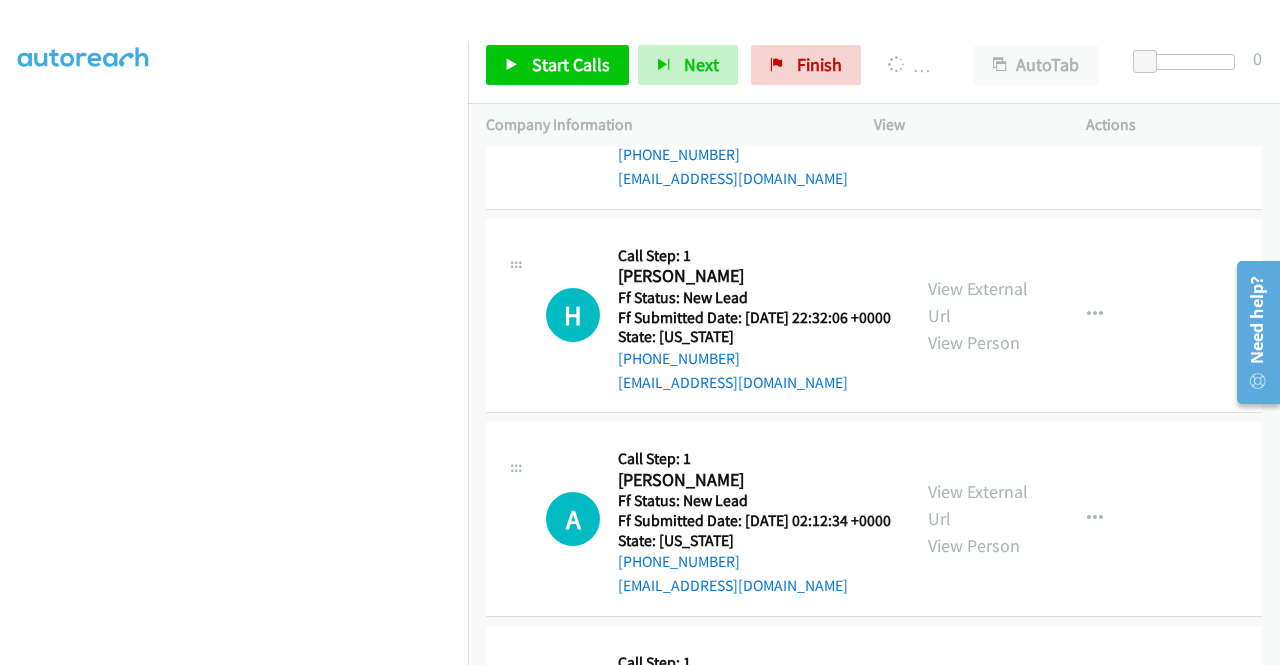 click on "View External Url" at bounding box center [978, 98] 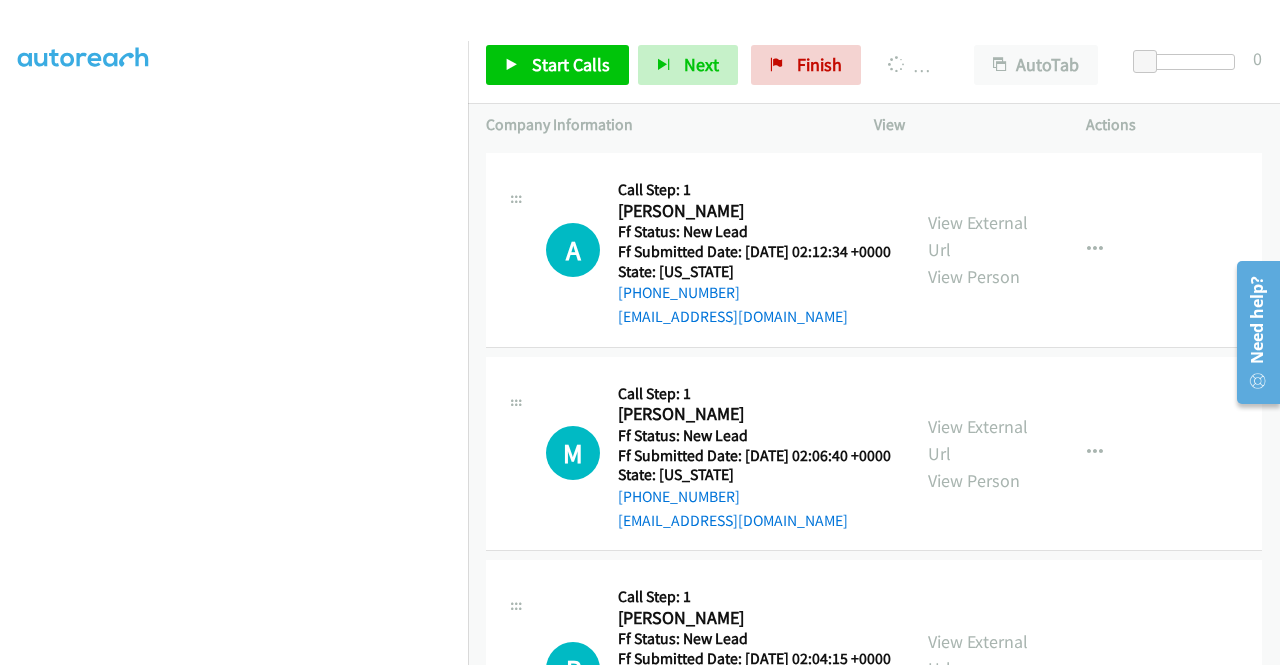 scroll, scrollTop: 7449, scrollLeft: 0, axis: vertical 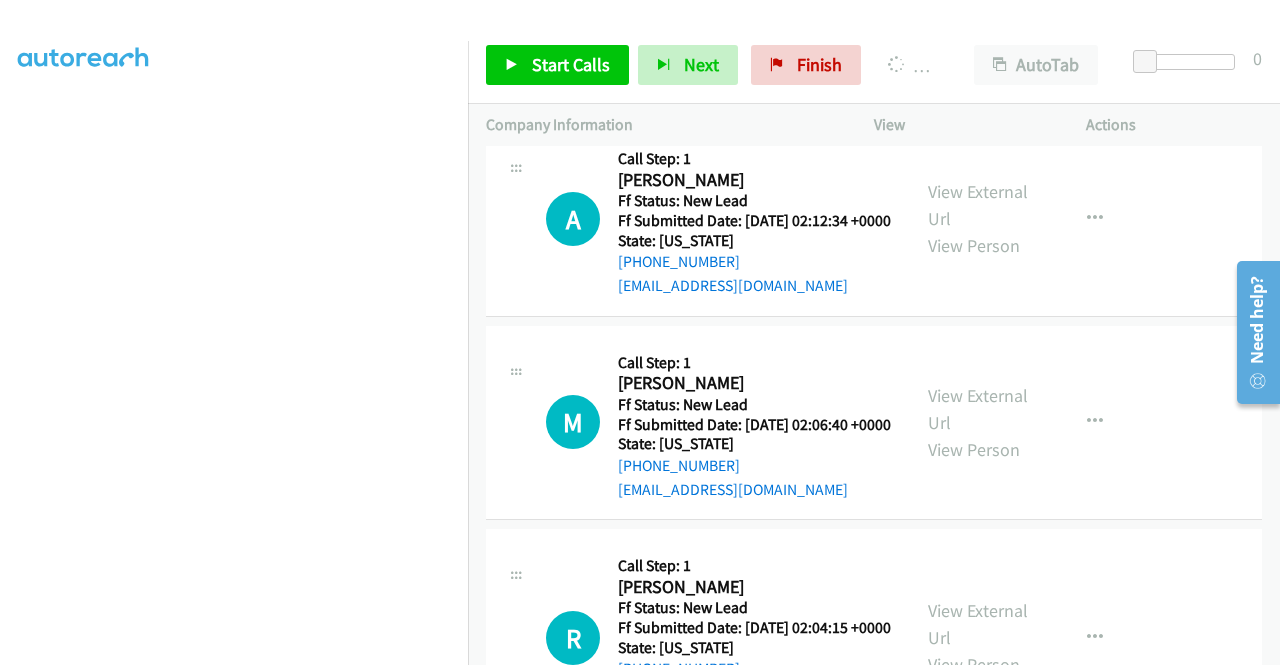 click on "View External Url" at bounding box center (978, 2) 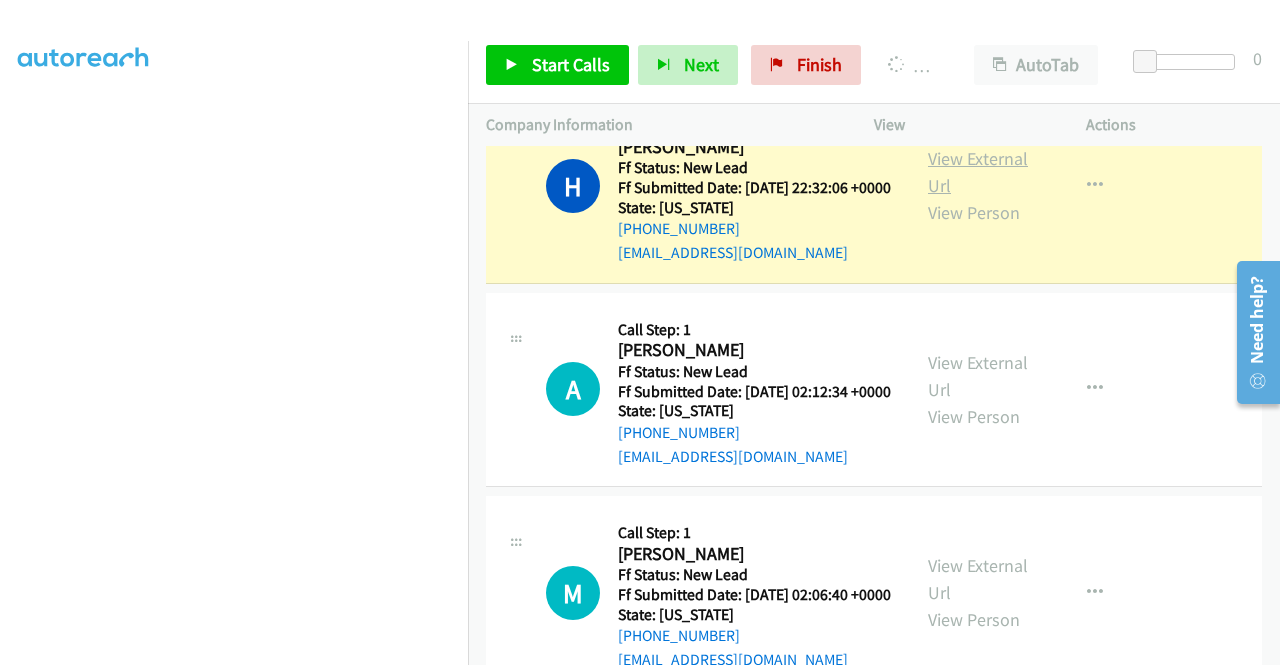 scroll, scrollTop: 456, scrollLeft: 0, axis: vertical 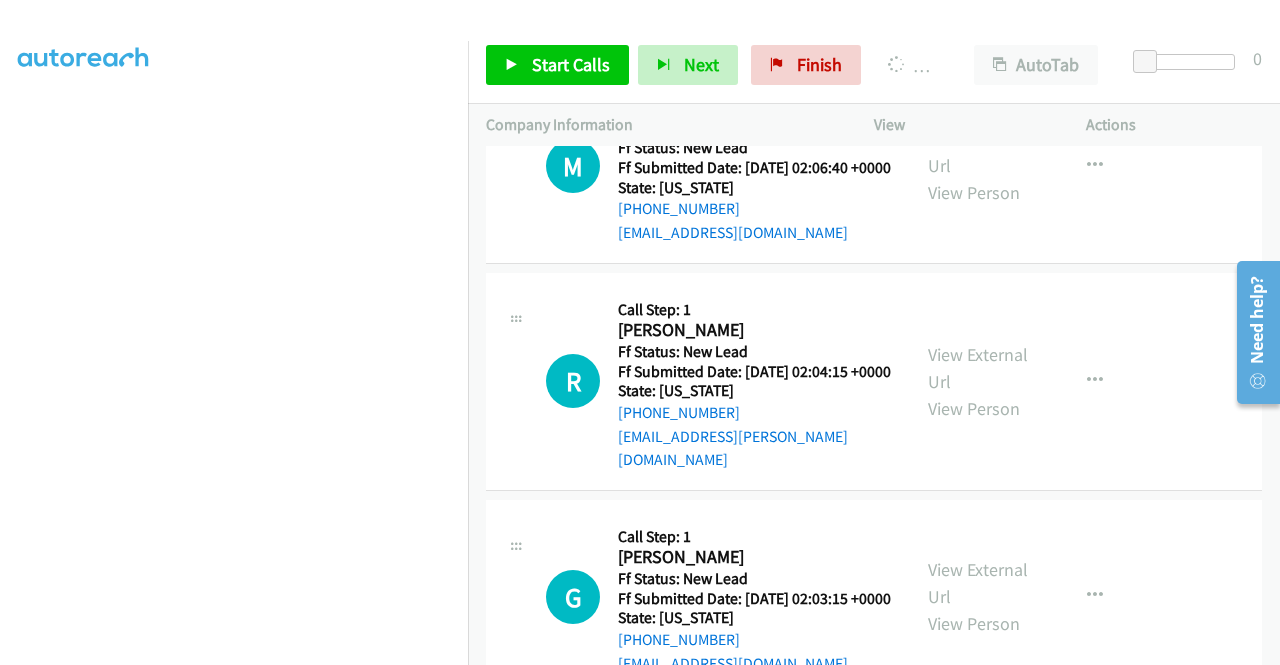 click on "View External Url" at bounding box center (978, -51) 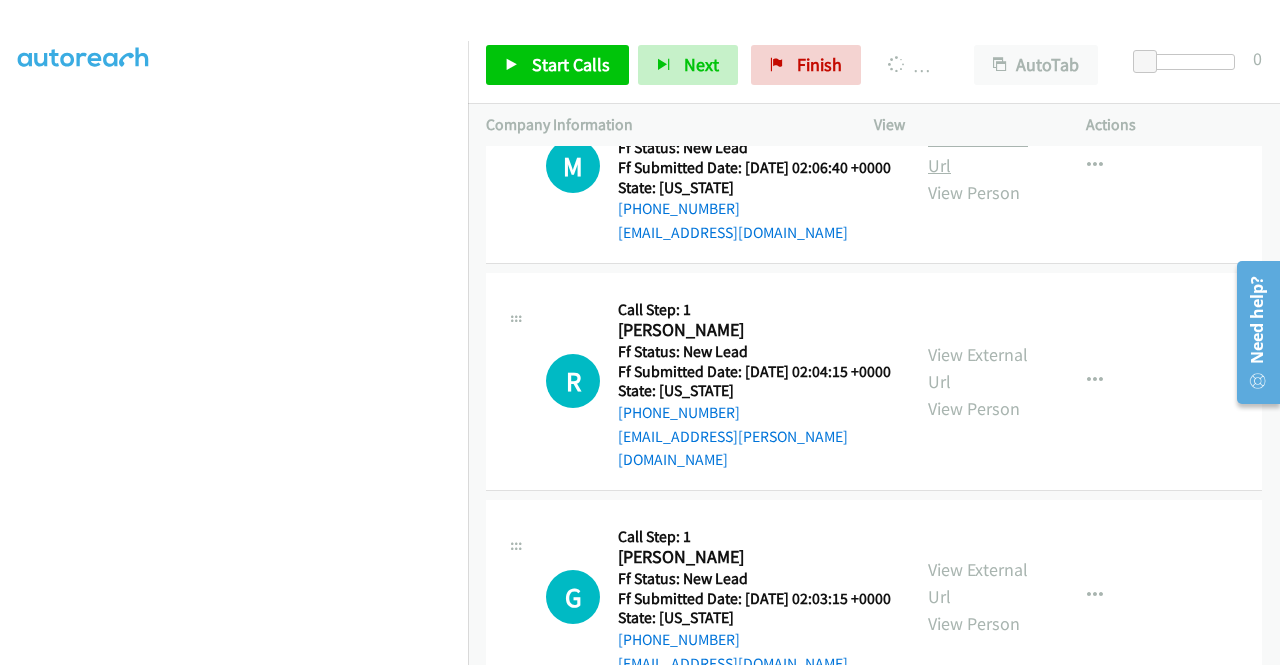 click on "View External Url" at bounding box center (978, 152) 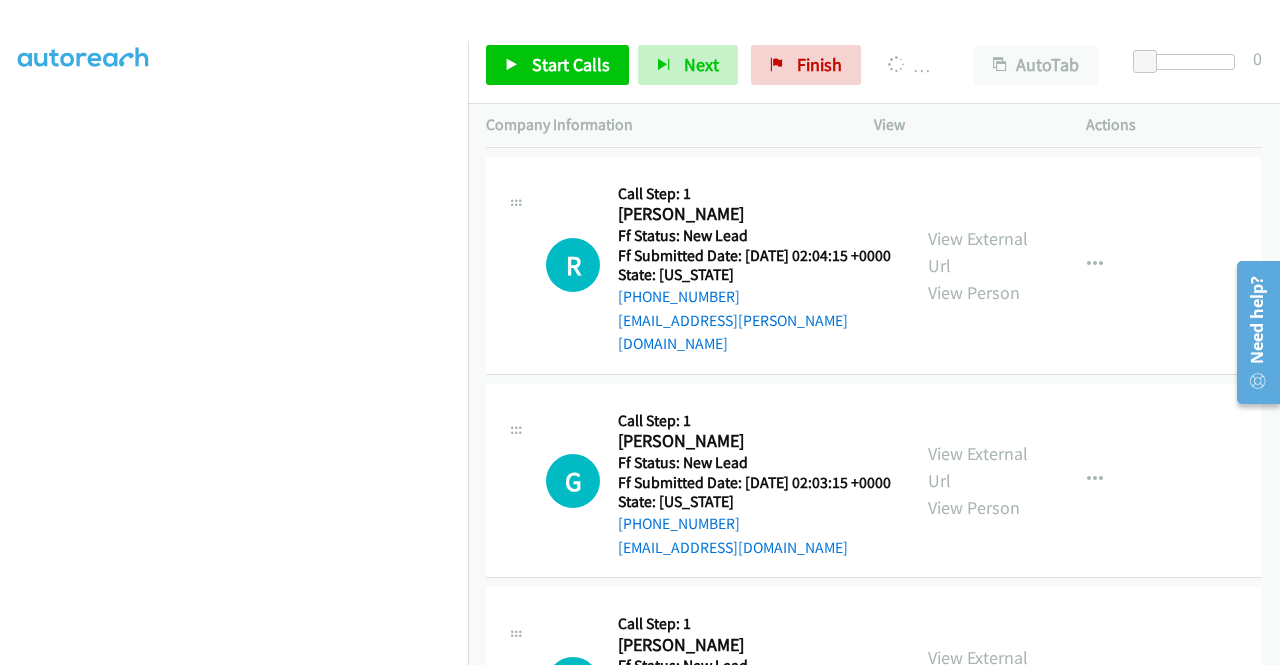 scroll, scrollTop: 8076, scrollLeft: 0, axis: vertical 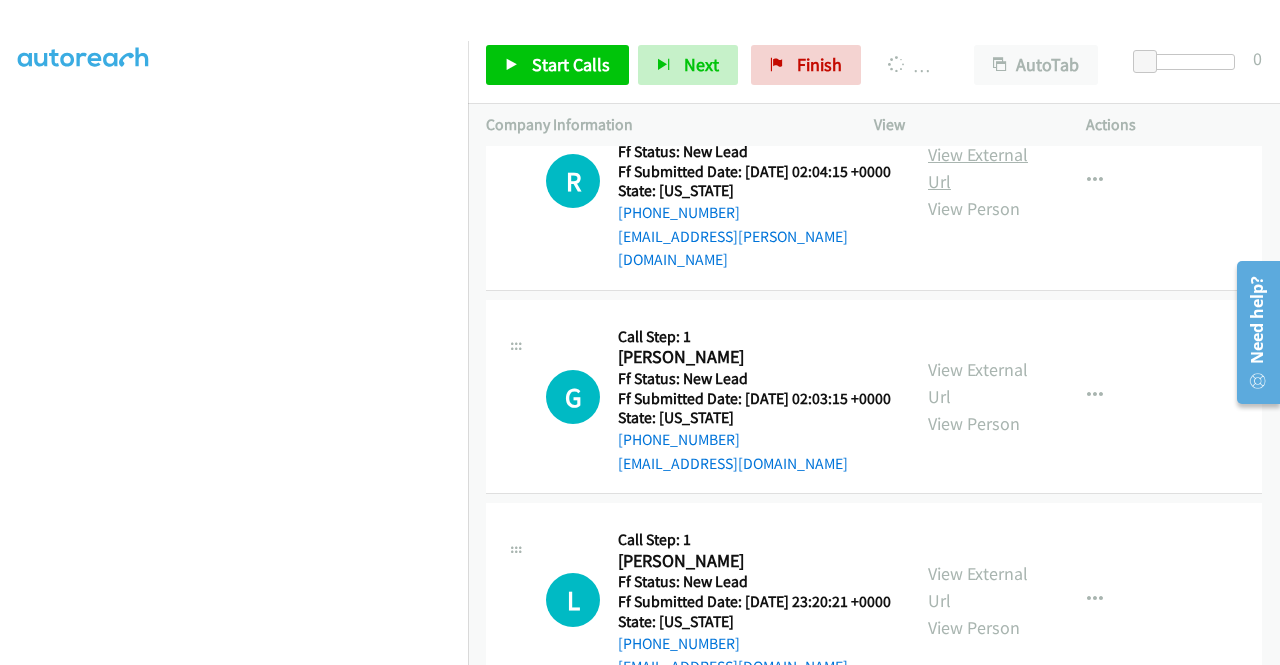 click on "View External Url" at bounding box center [978, 168] 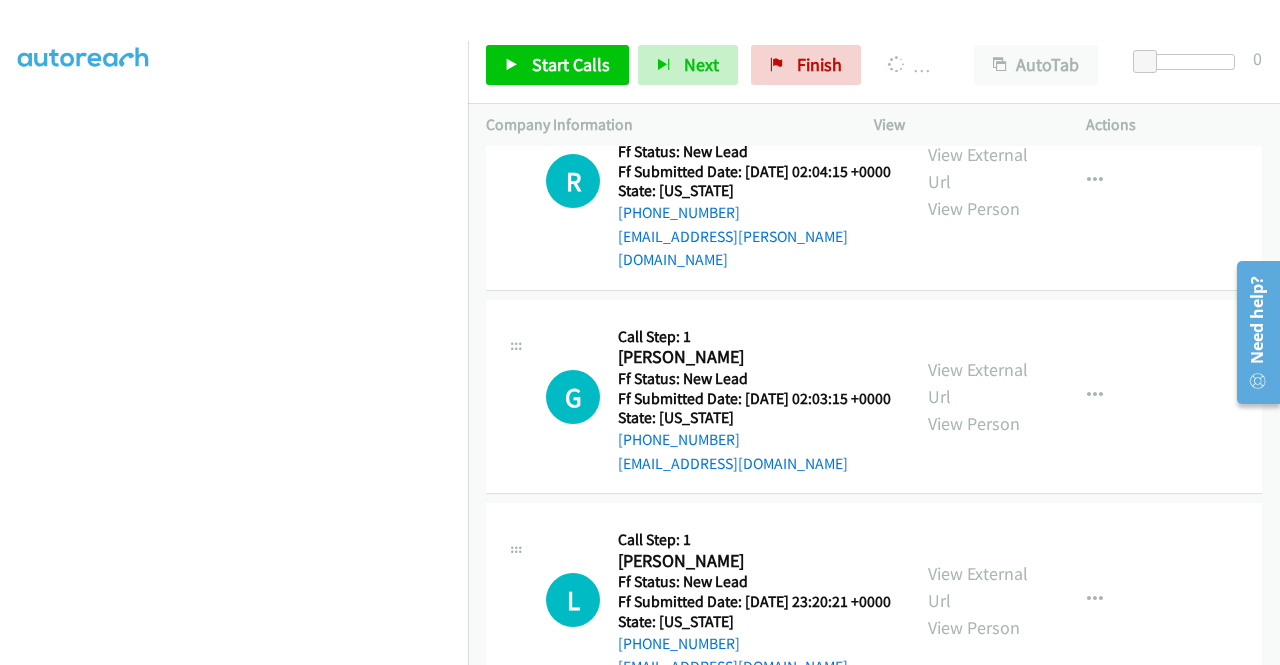scroll, scrollTop: 8376, scrollLeft: 0, axis: vertical 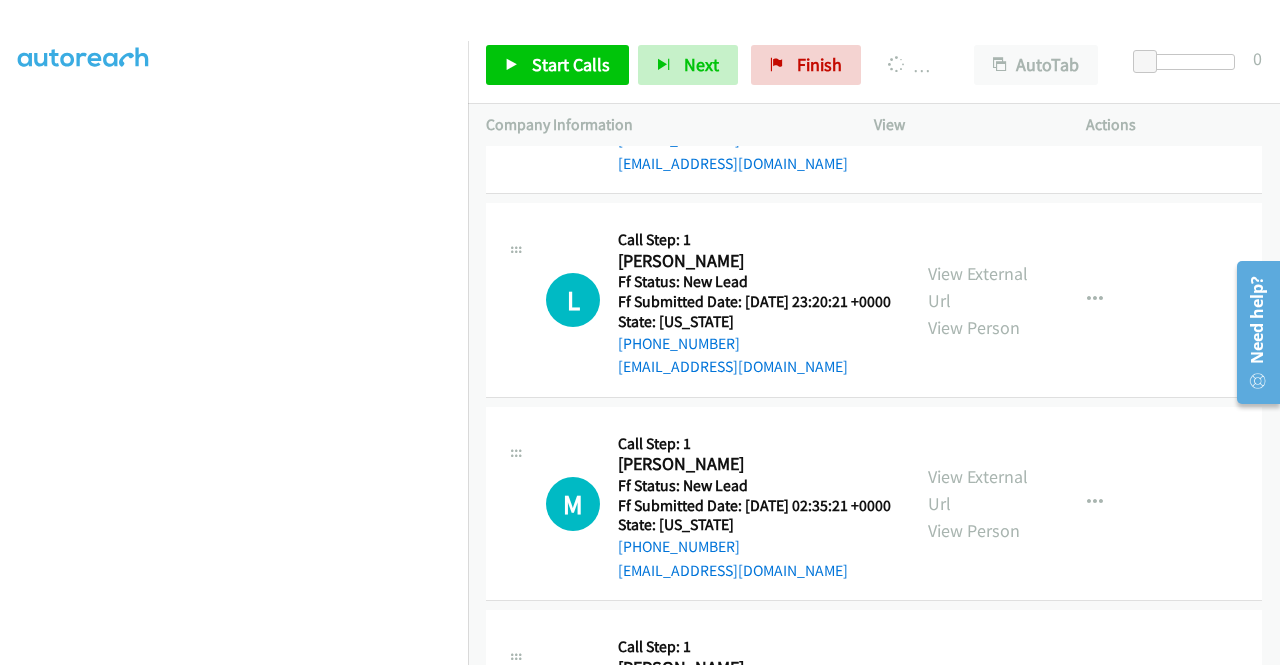 click on "View External Url" at bounding box center [978, 83] 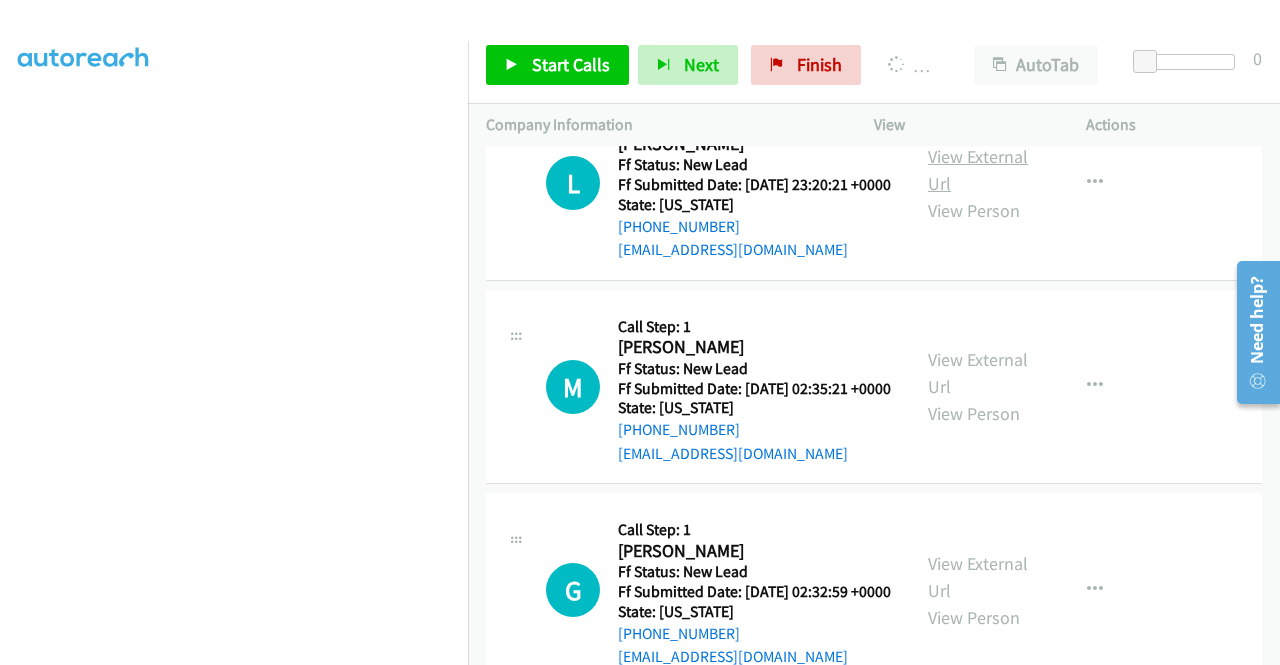 scroll, scrollTop: 8576, scrollLeft: 0, axis: vertical 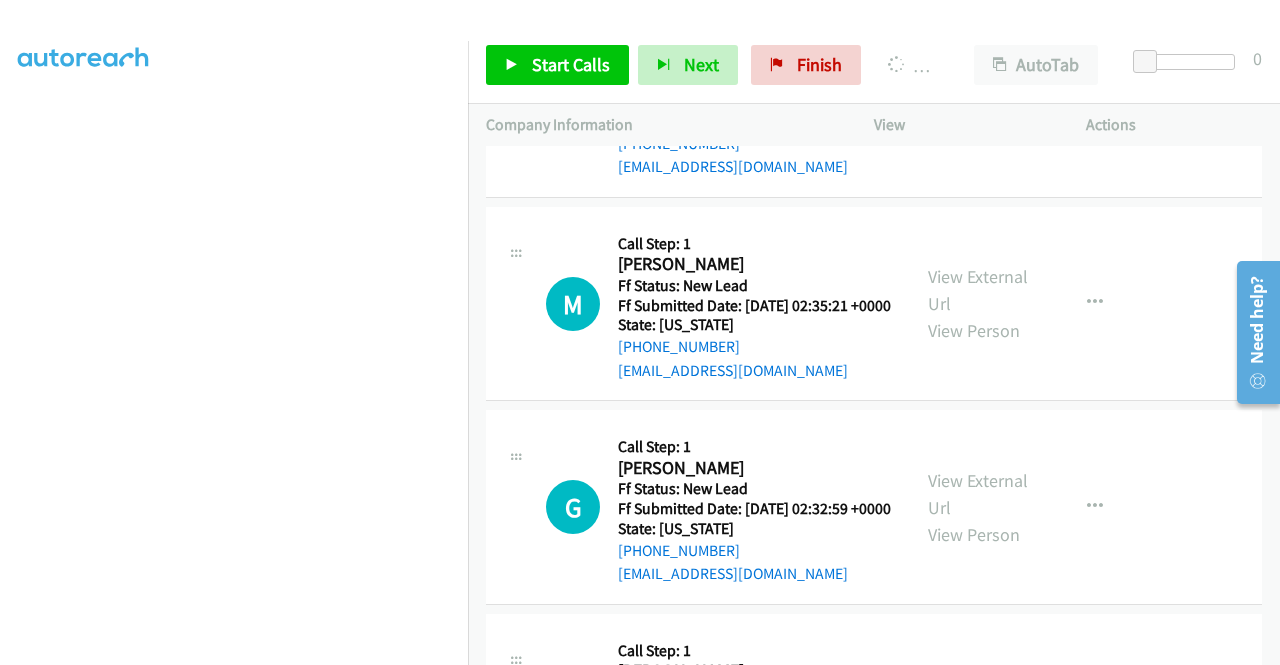 click on "View External Url" at bounding box center [978, 87] 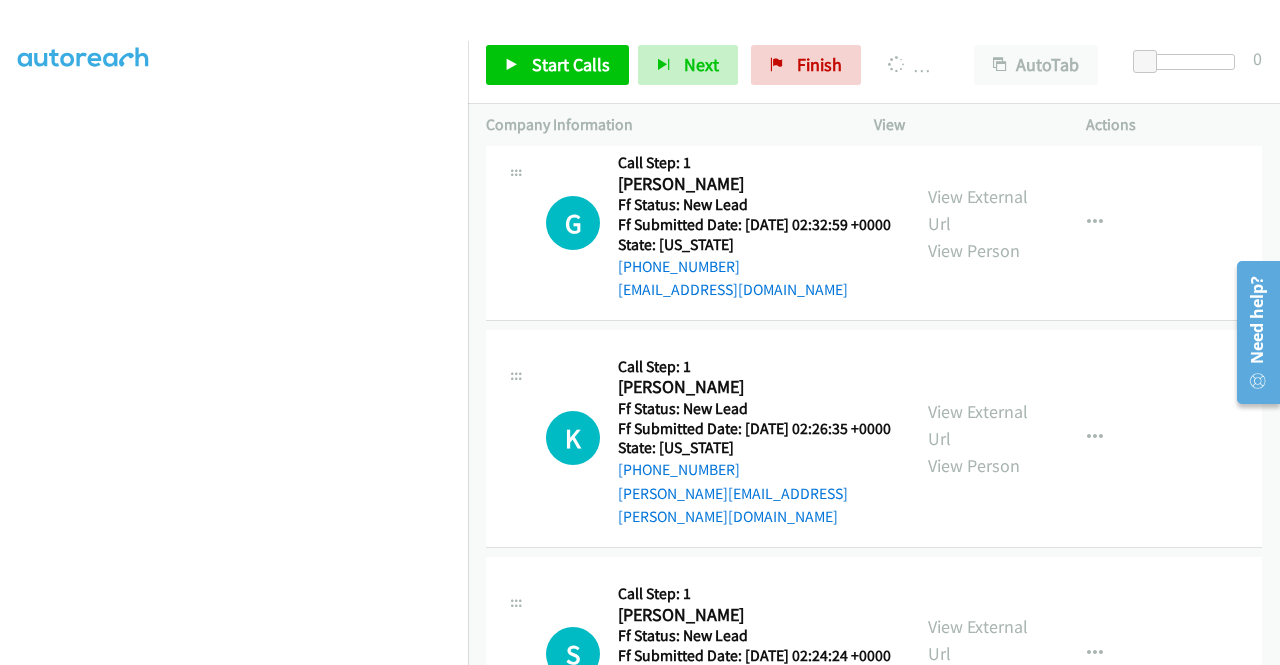 scroll, scrollTop: 8876, scrollLeft: 0, axis: vertical 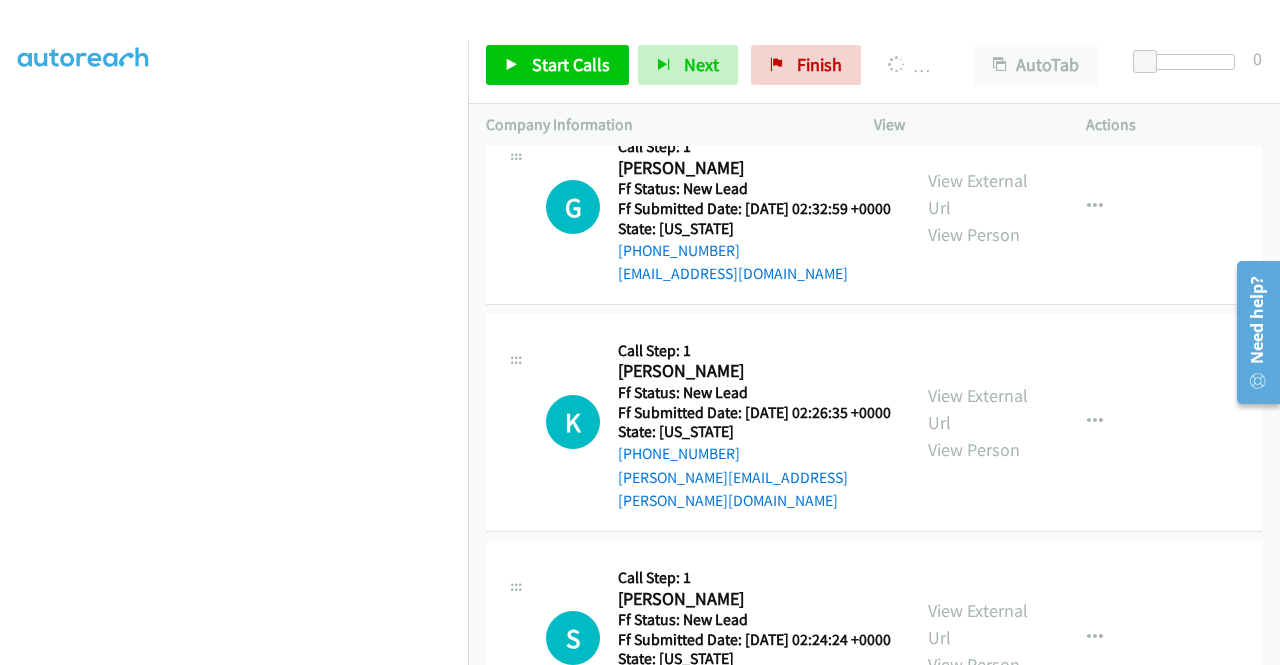 click on "View External Url" at bounding box center [978, -10] 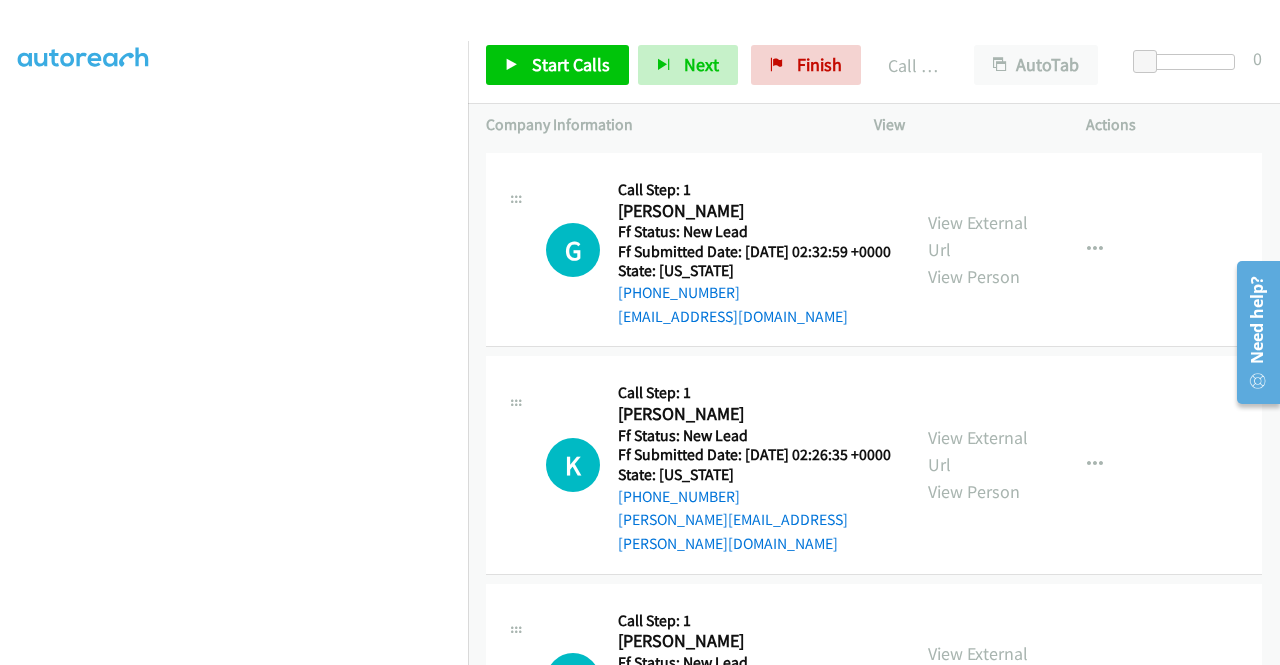 scroll, scrollTop: 8918, scrollLeft: 0, axis: vertical 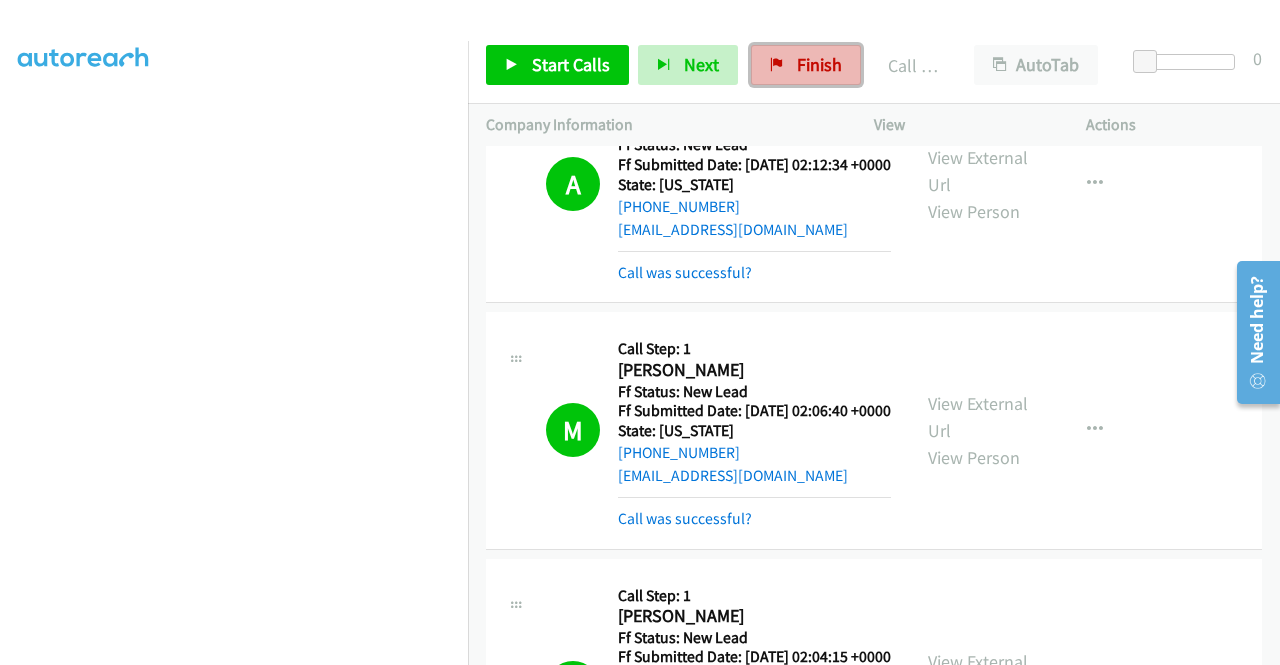 click on "Finish" at bounding box center [819, 64] 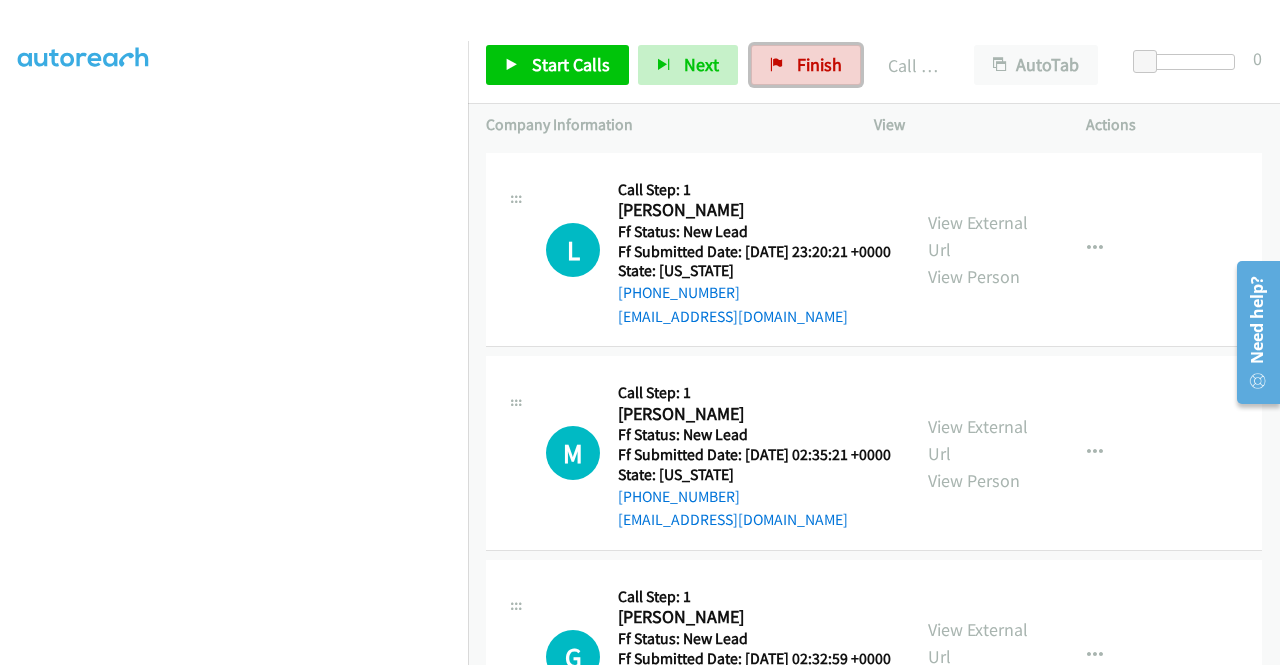 scroll, scrollTop: 8718, scrollLeft: 0, axis: vertical 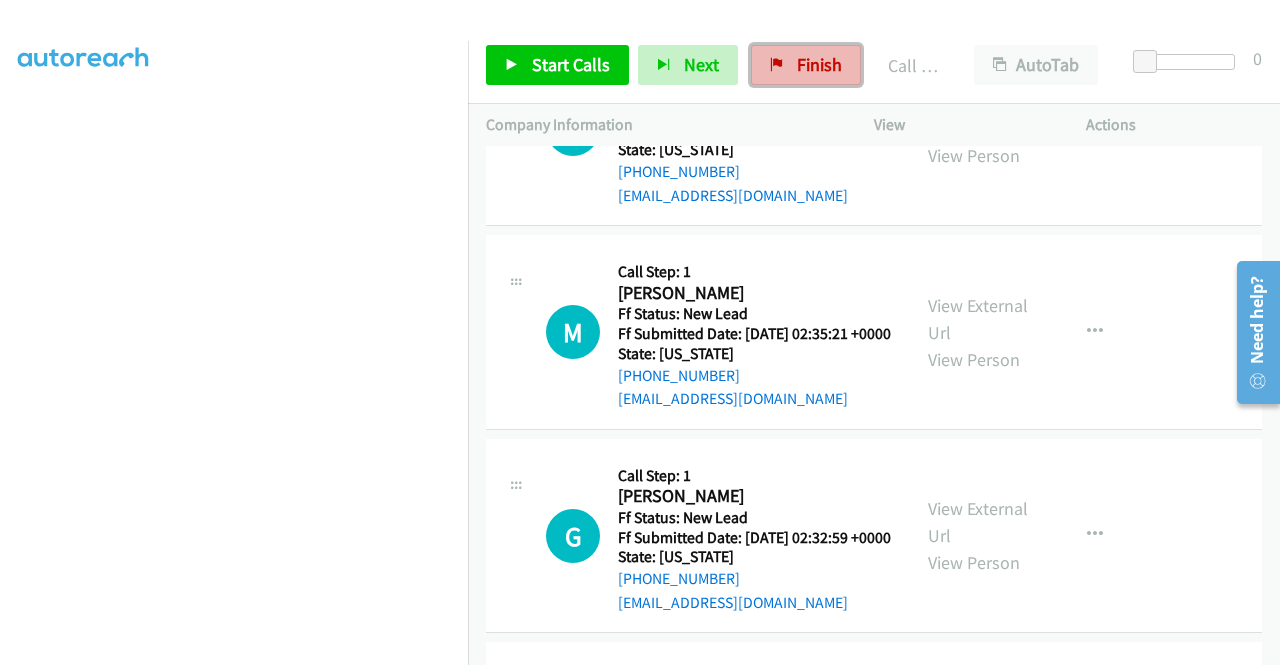click on "Finish" at bounding box center (819, 64) 